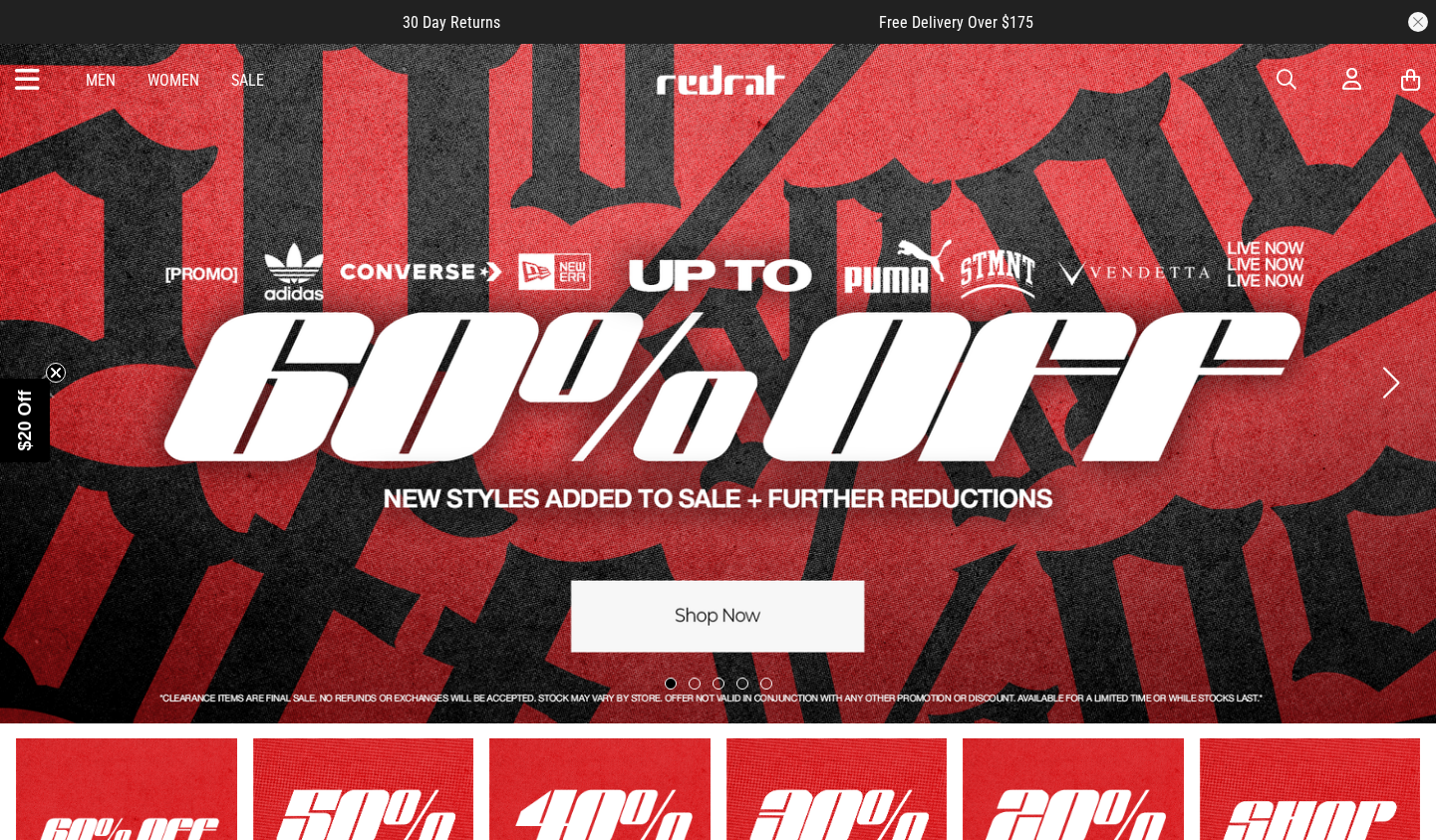 scroll, scrollTop: 0, scrollLeft: 0, axis: both 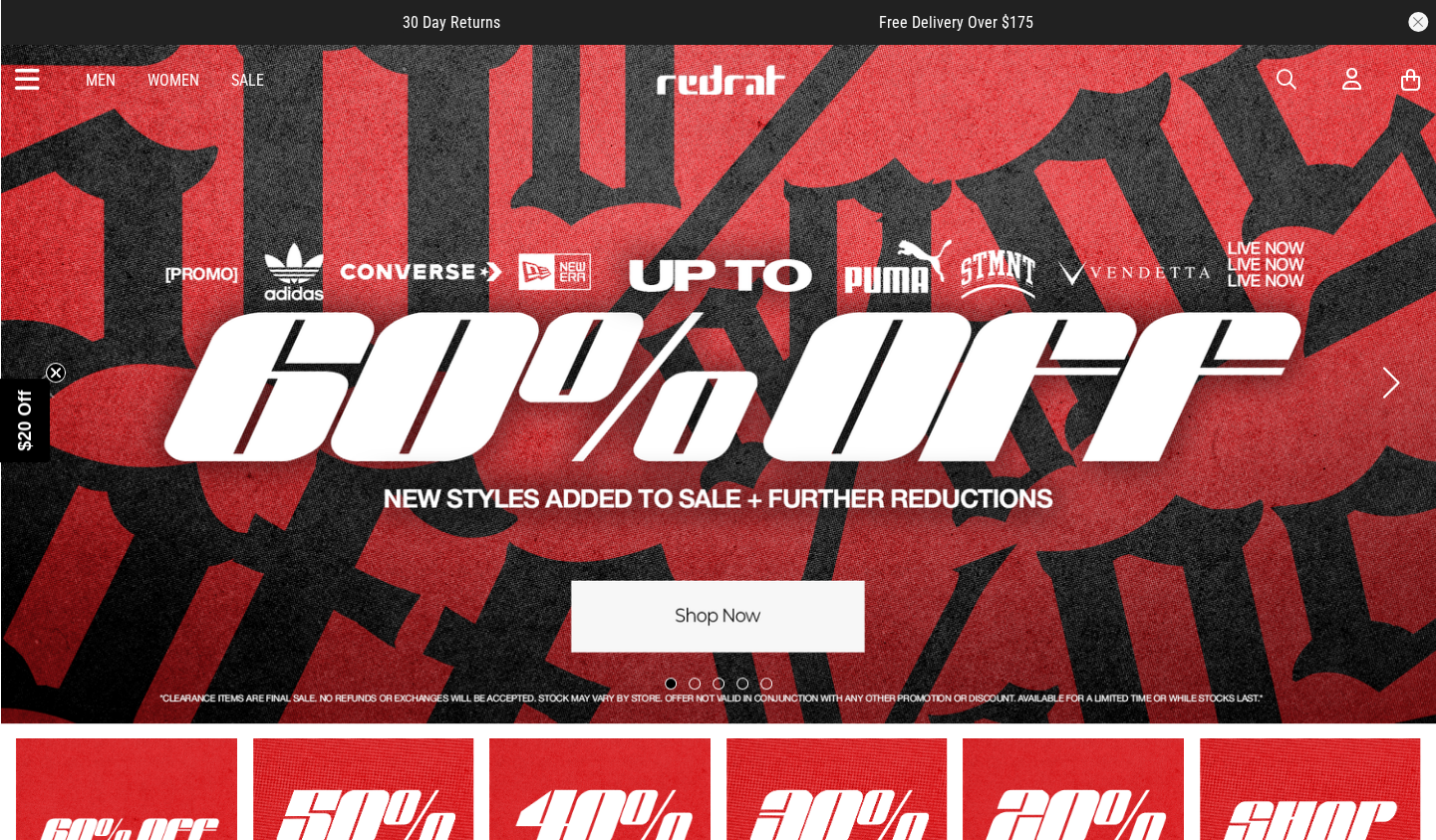click at bounding box center [27, 80] 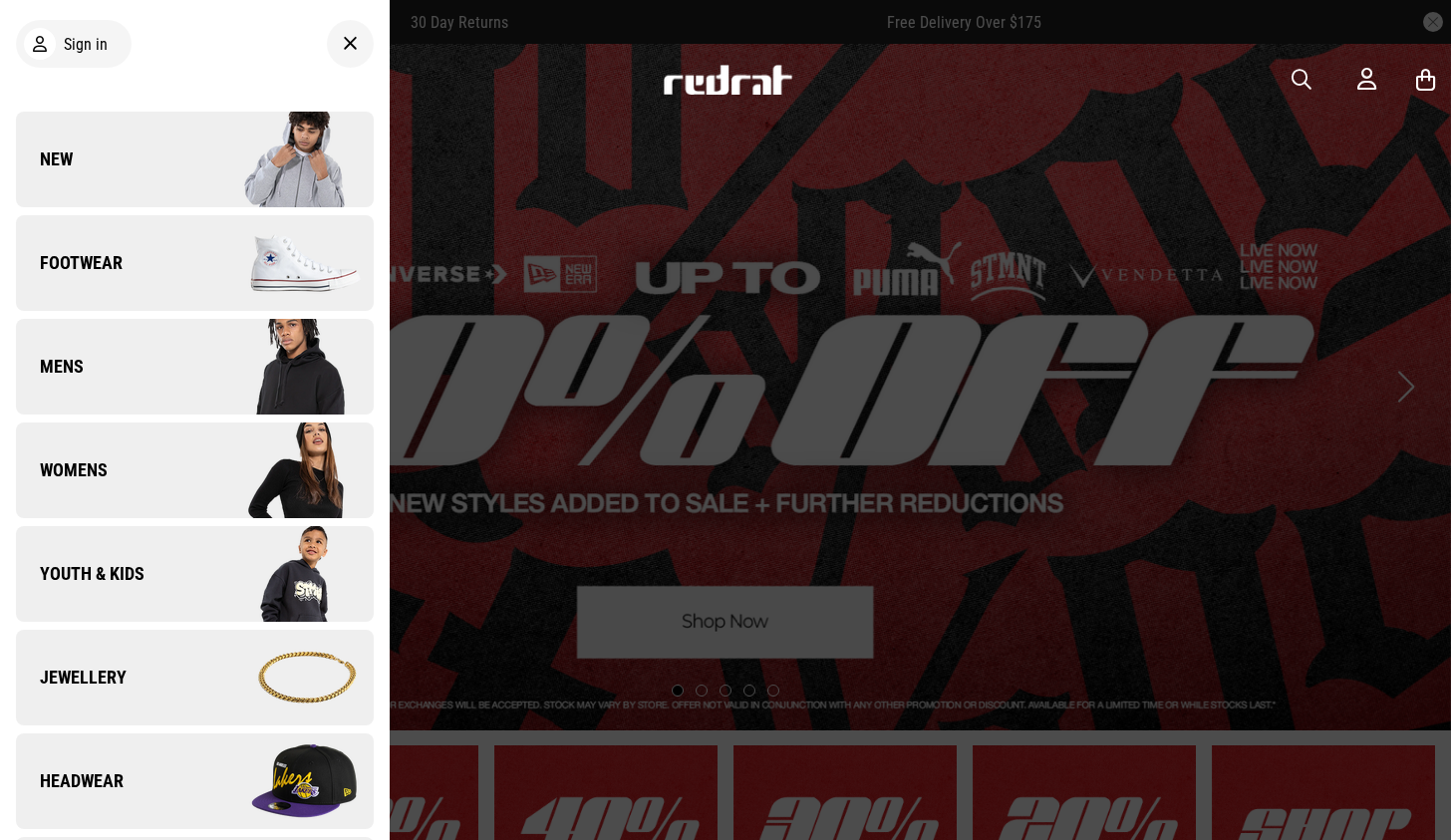 scroll, scrollTop: 0, scrollLeft: 0, axis: both 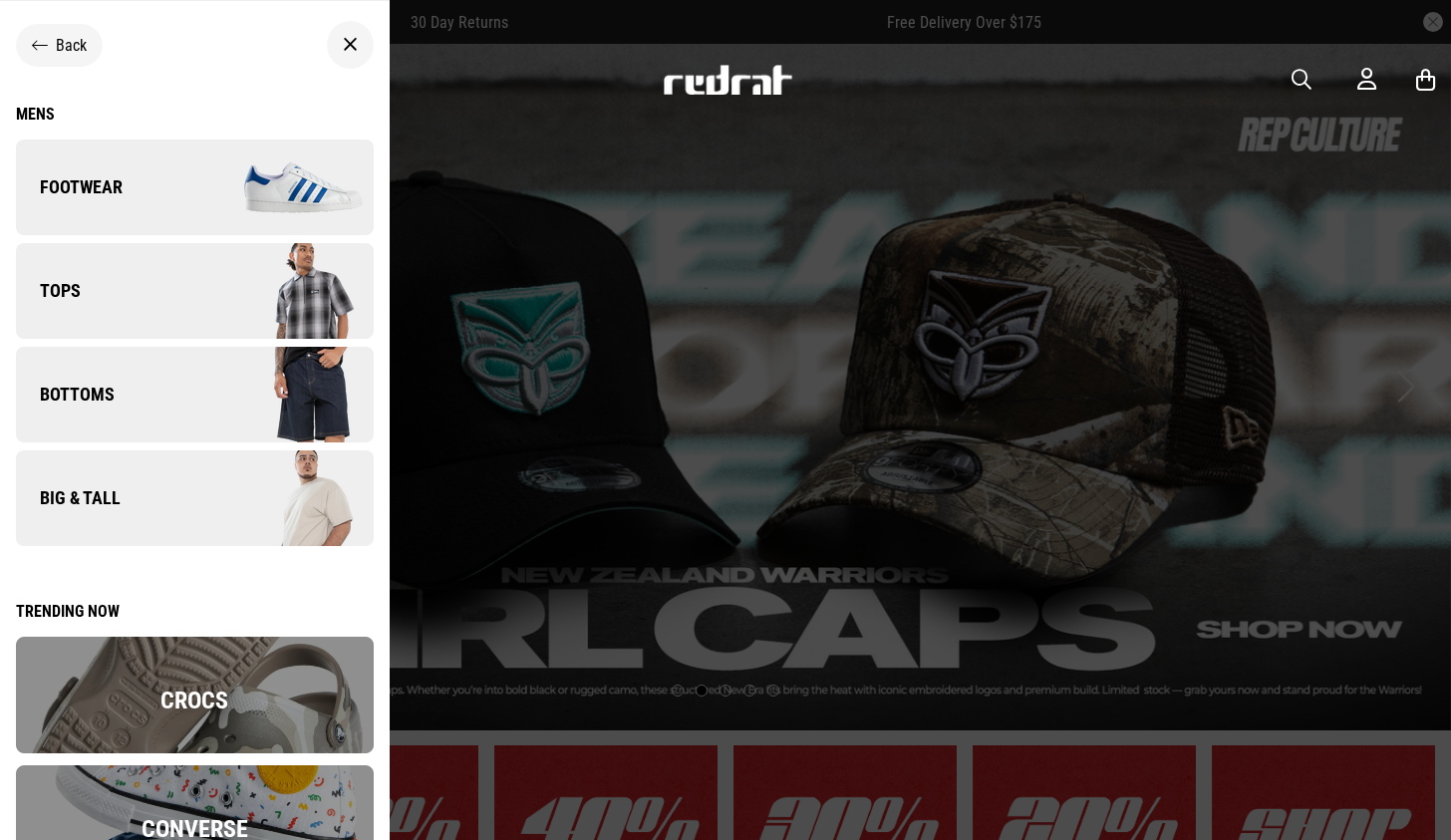click at bounding box center [283, 498] 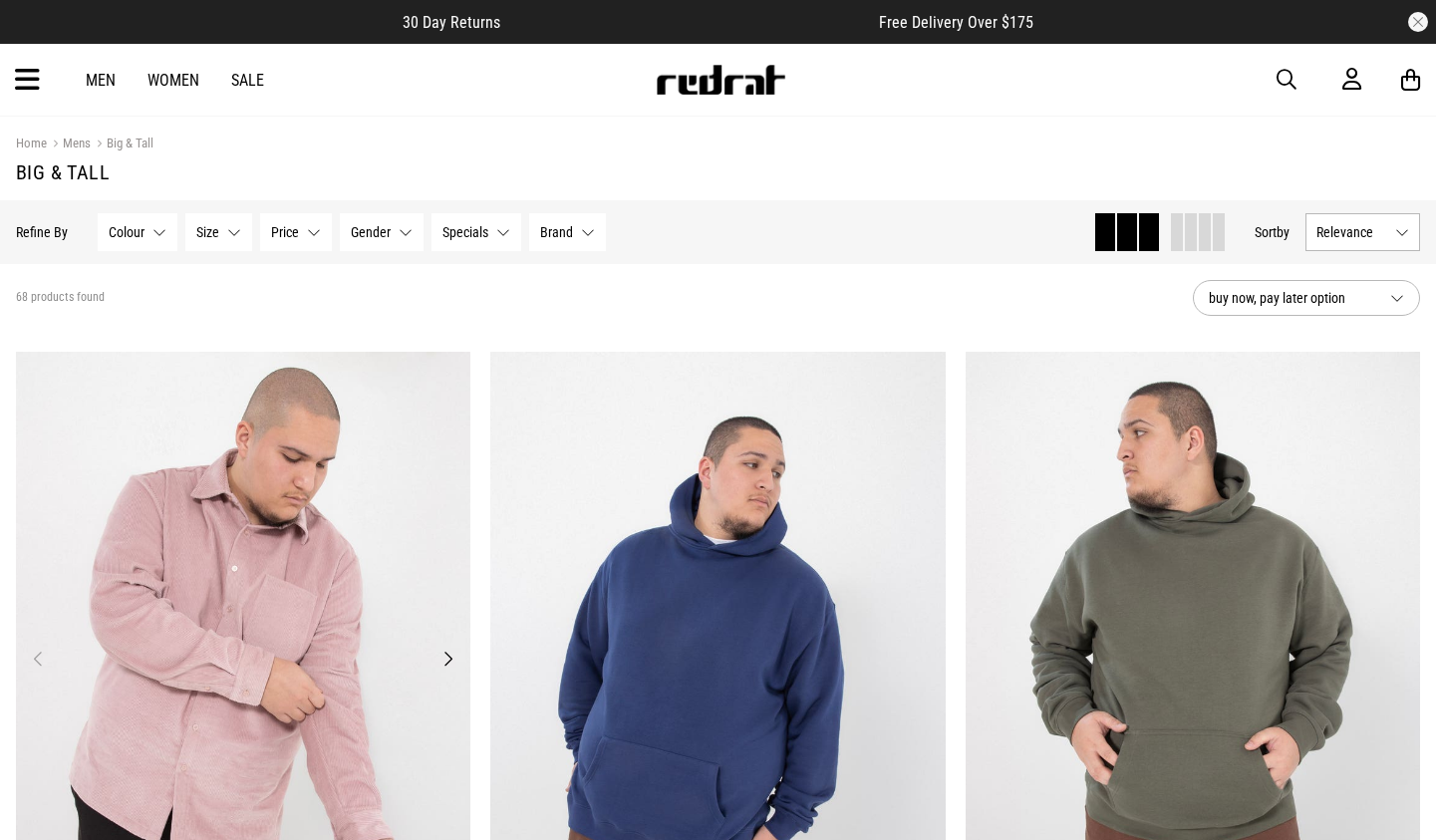 scroll, scrollTop: 0, scrollLeft: 0, axis: both 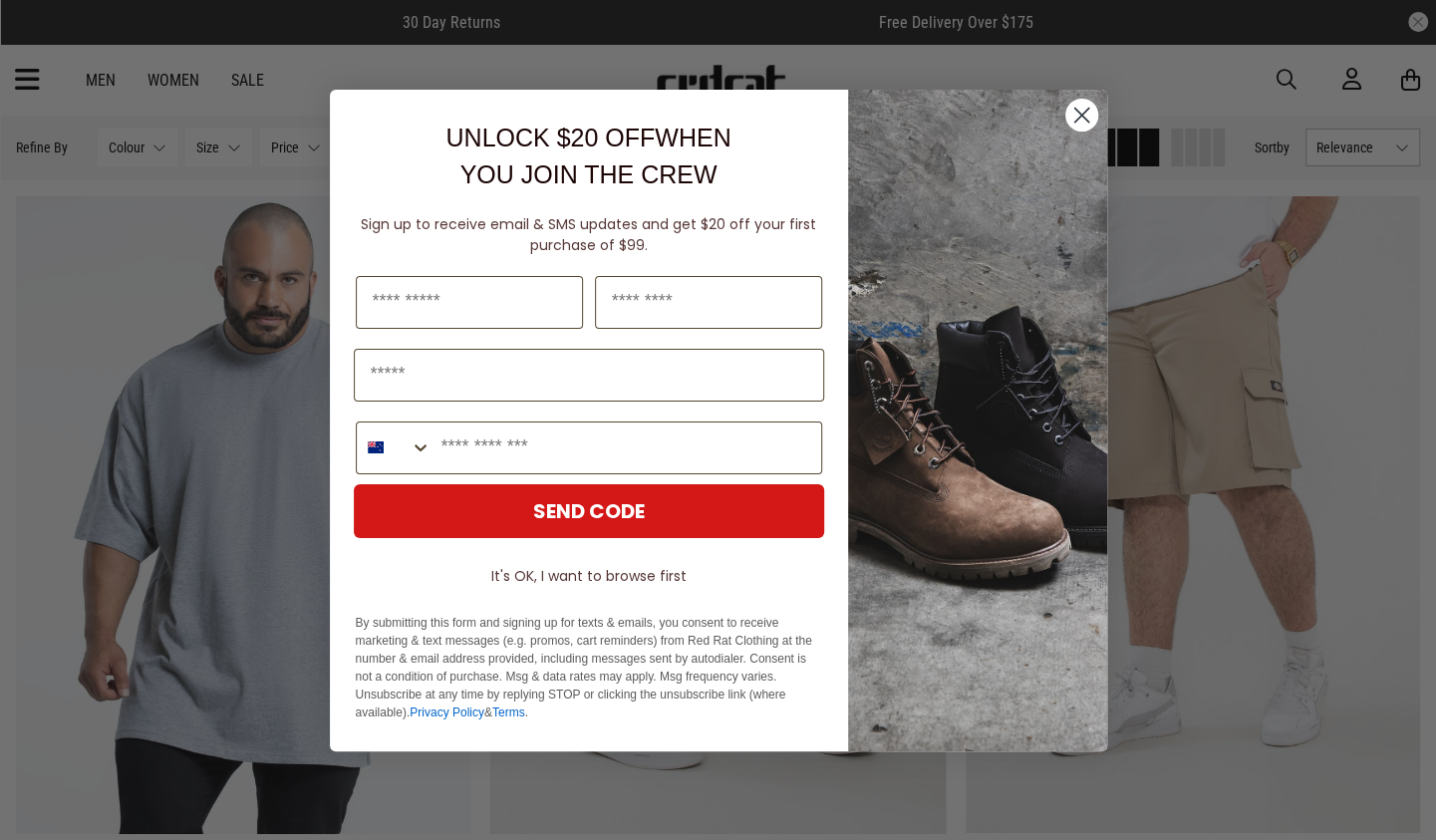 click 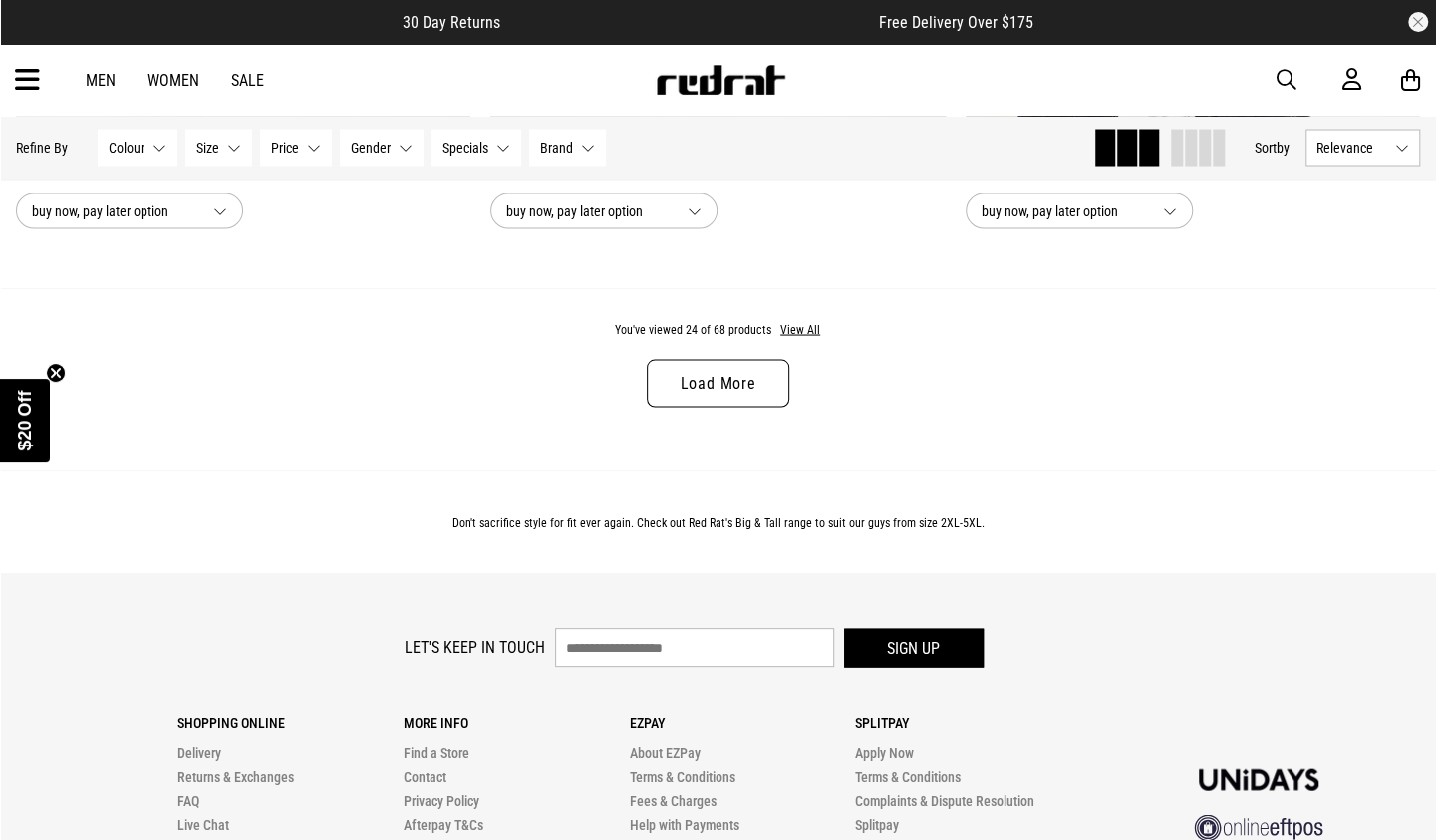 scroll, scrollTop: 6377, scrollLeft: 0, axis: vertical 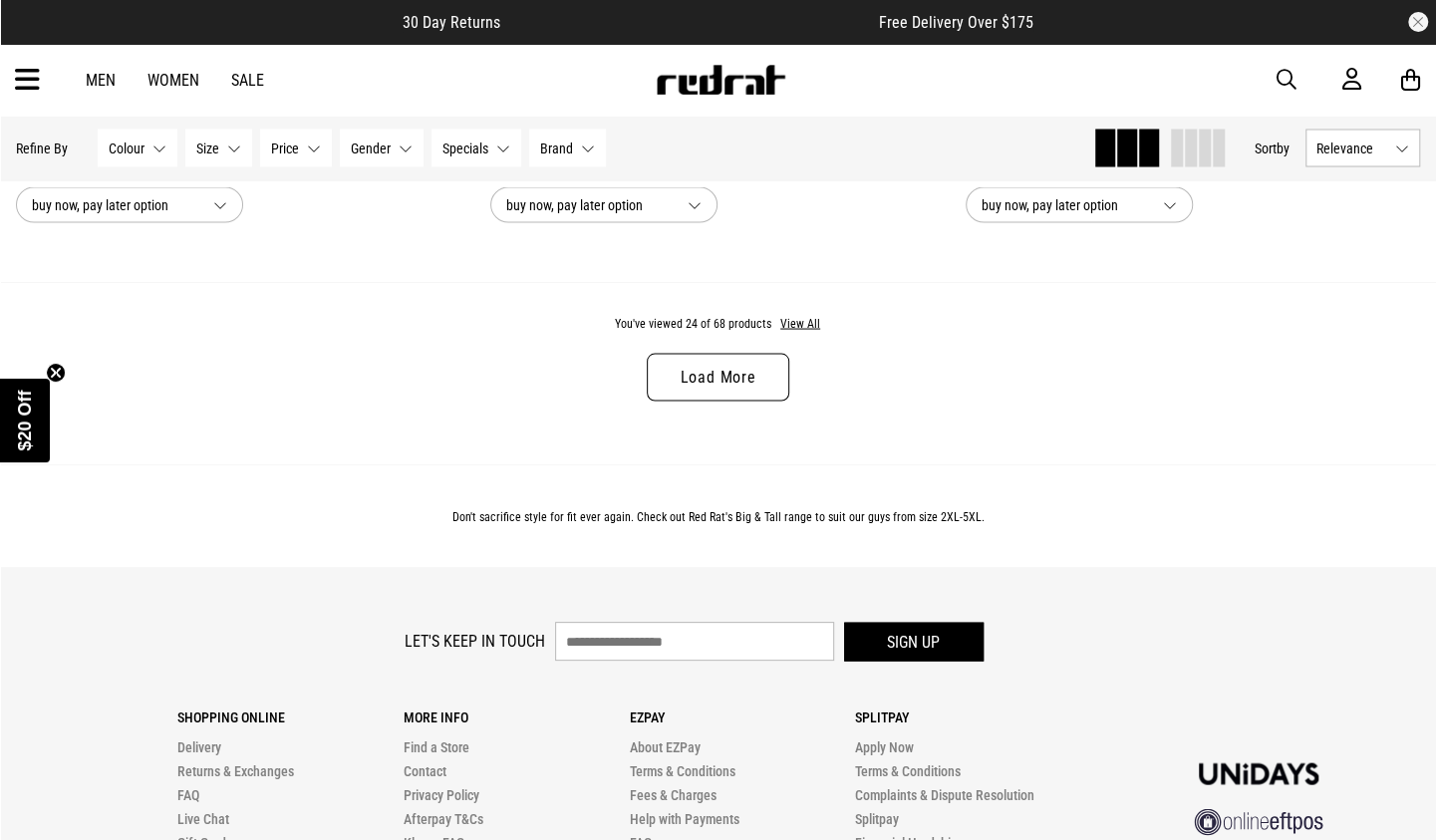click on "Load More" at bounding box center (718, 377) 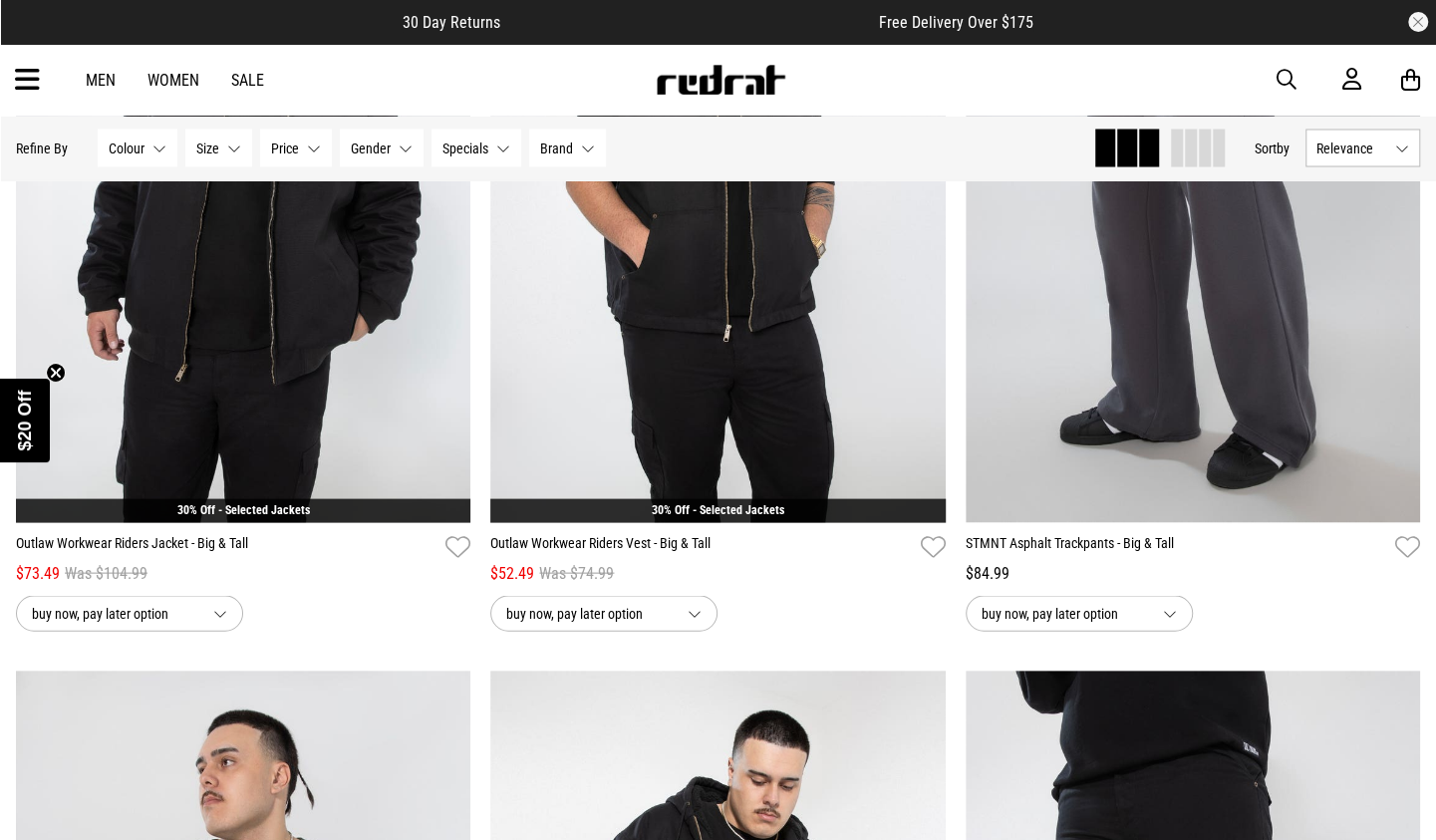 scroll, scrollTop: 10861, scrollLeft: 0, axis: vertical 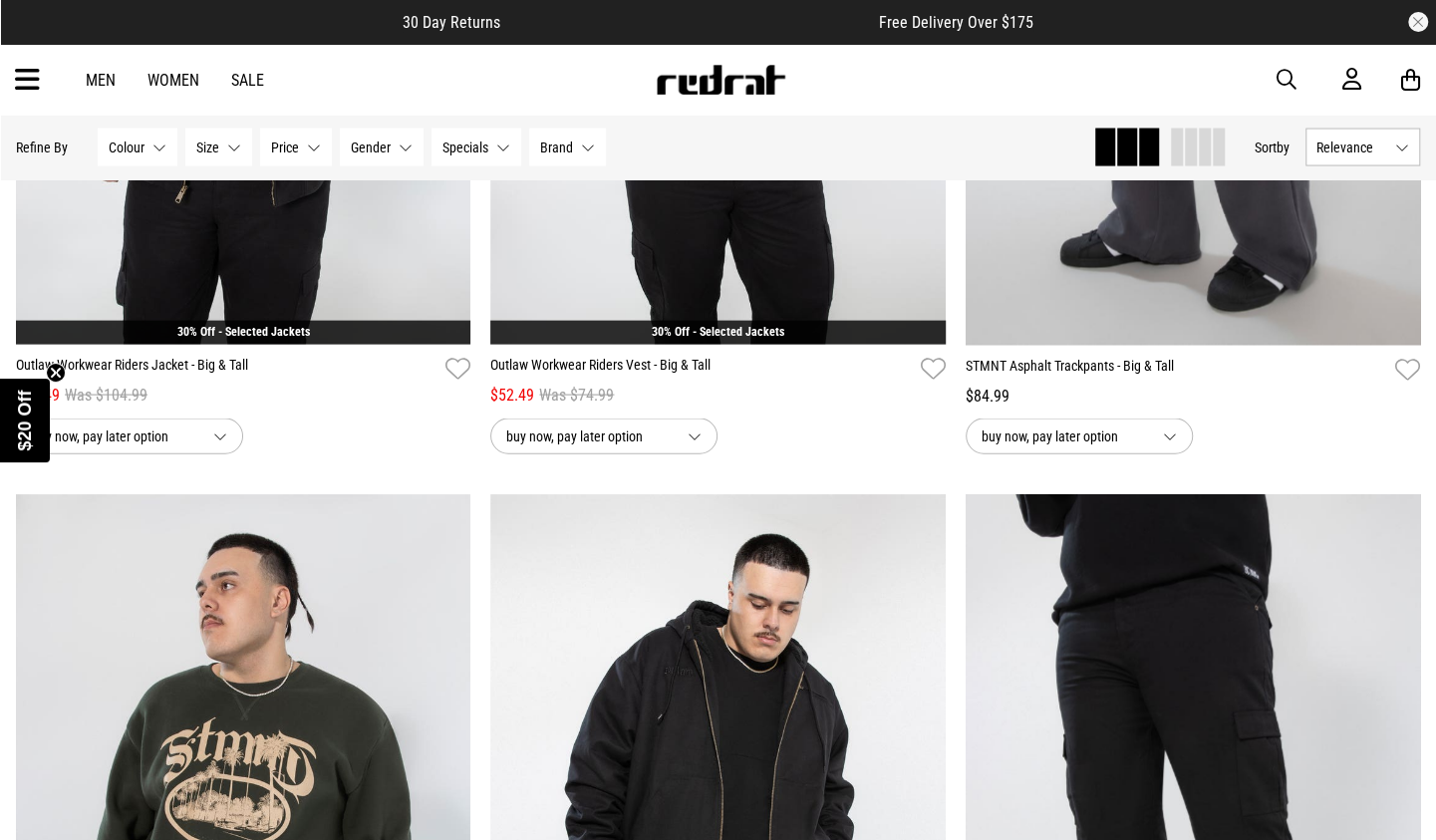 click on "Relevance" at bounding box center (1351, 147) 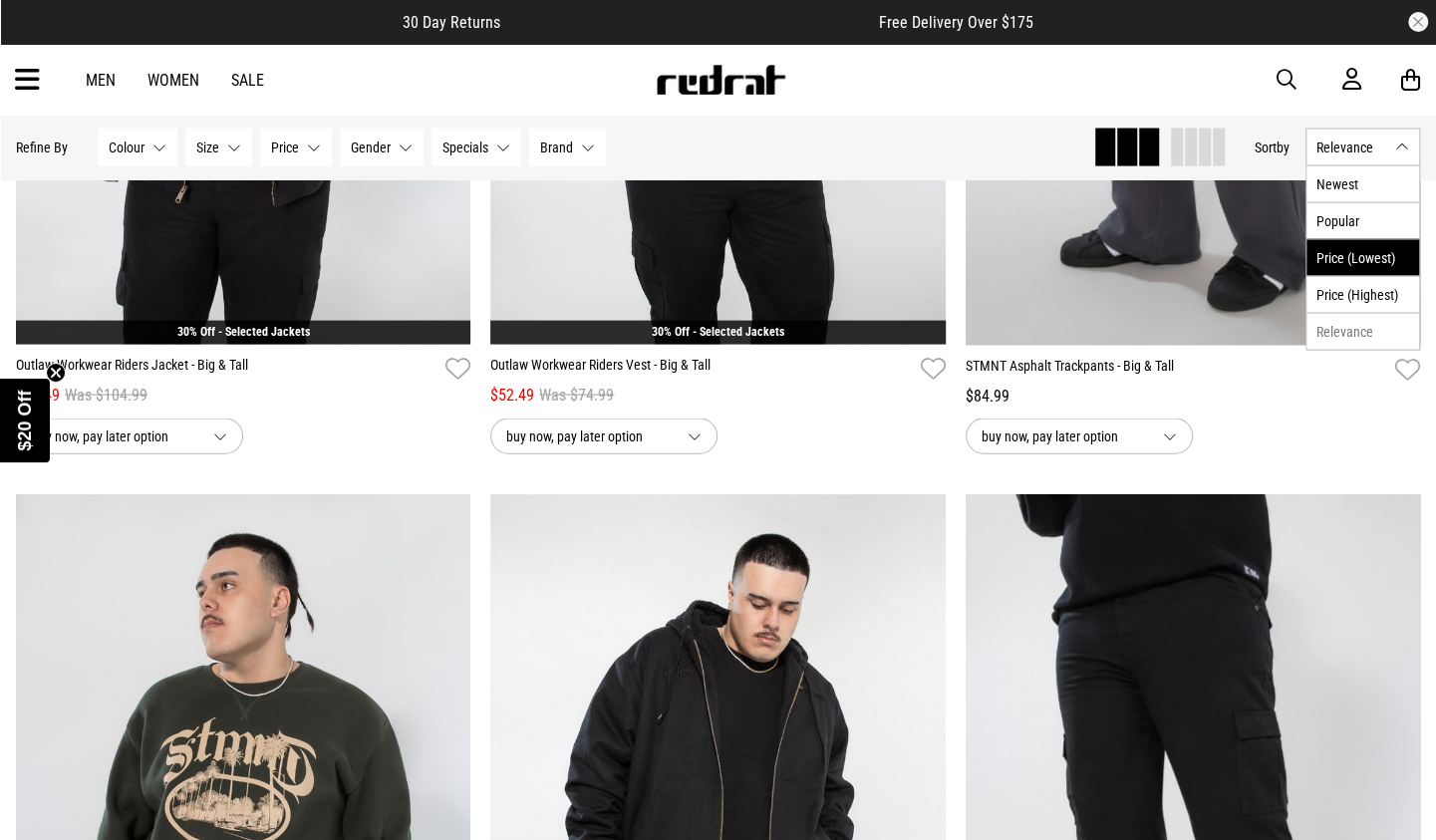 click on "Price (Lowest)" at bounding box center [1362, 257] 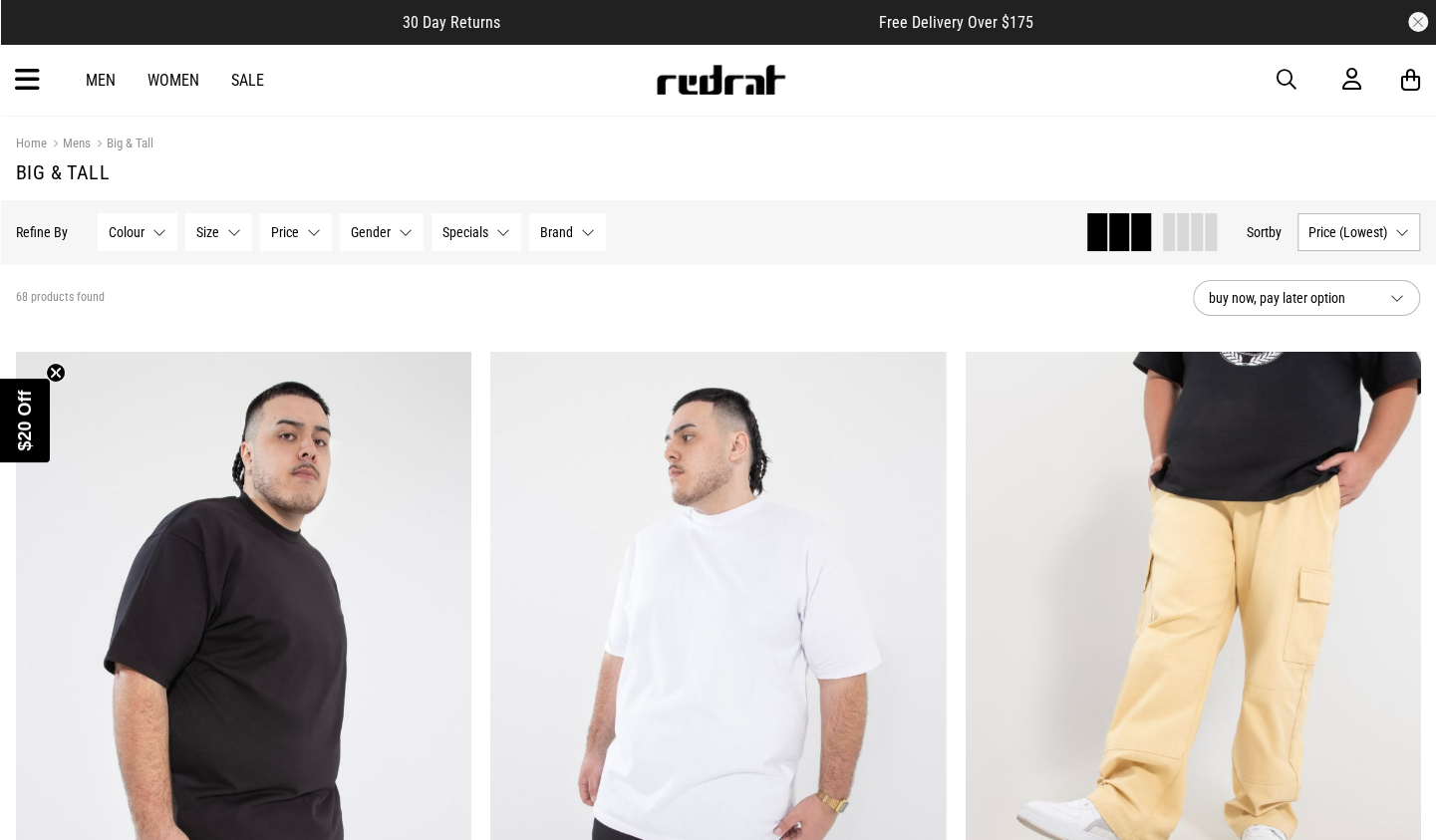 scroll, scrollTop: 598, scrollLeft: 0, axis: vertical 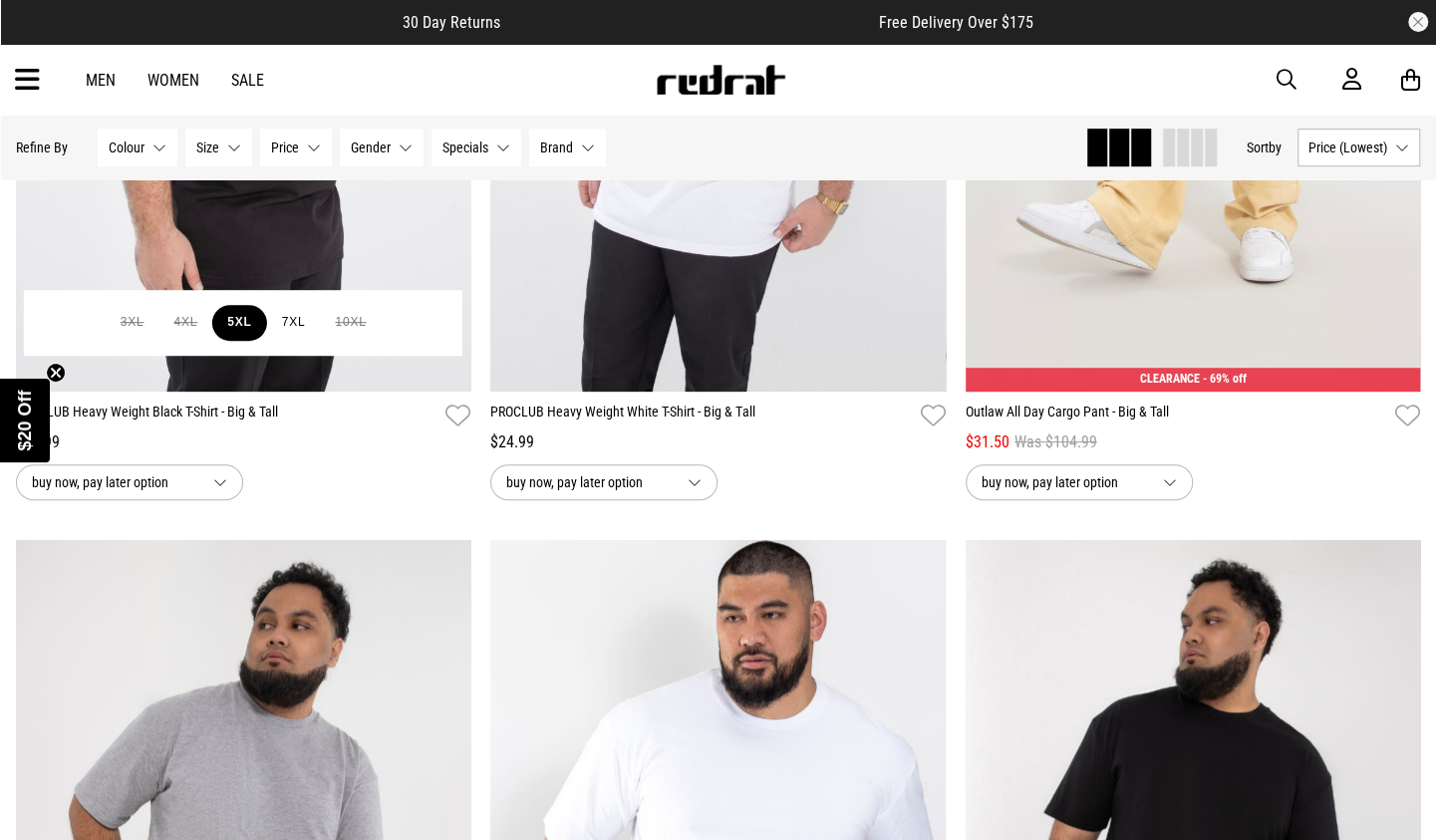 click on "5XL" at bounding box center (239, 323) 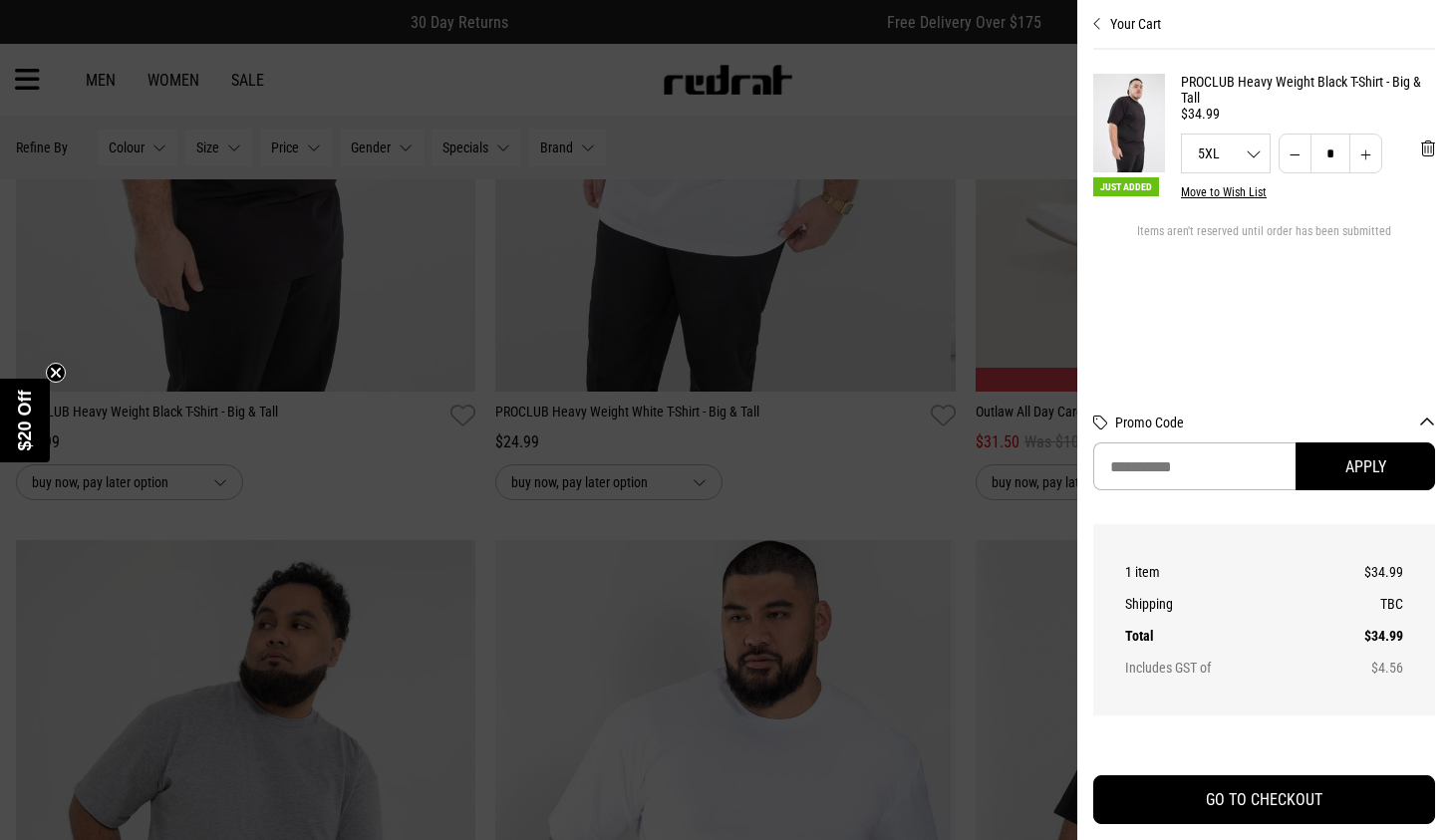 drag, startPoint x: 895, startPoint y: 439, endPoint x: 883, endPoint y: 431, distance: 14.422205 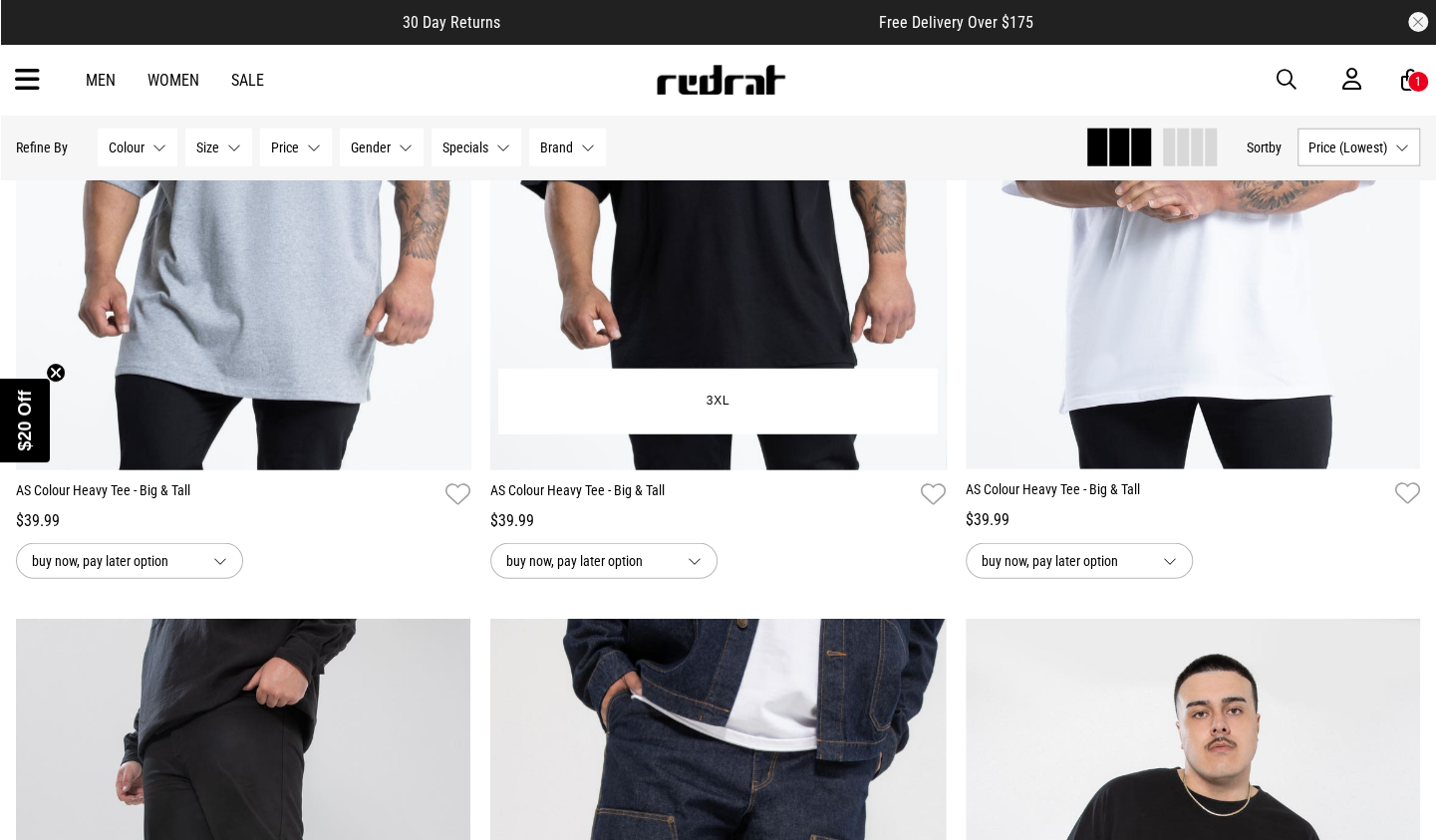 scroll, scrollTop: 2591, scrollLeft: 0, axis: vertical 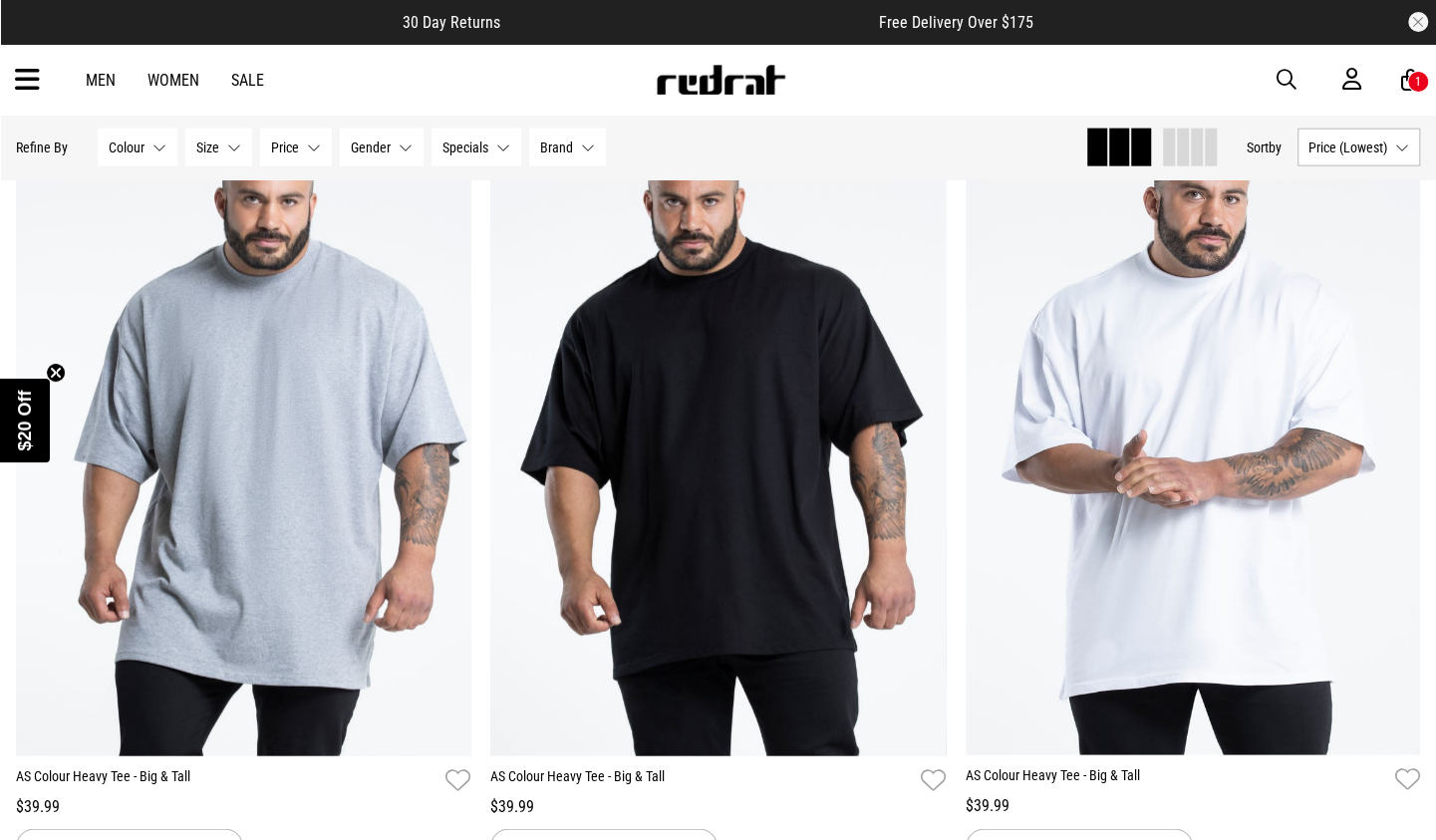 click at bounding box center (27, 80) 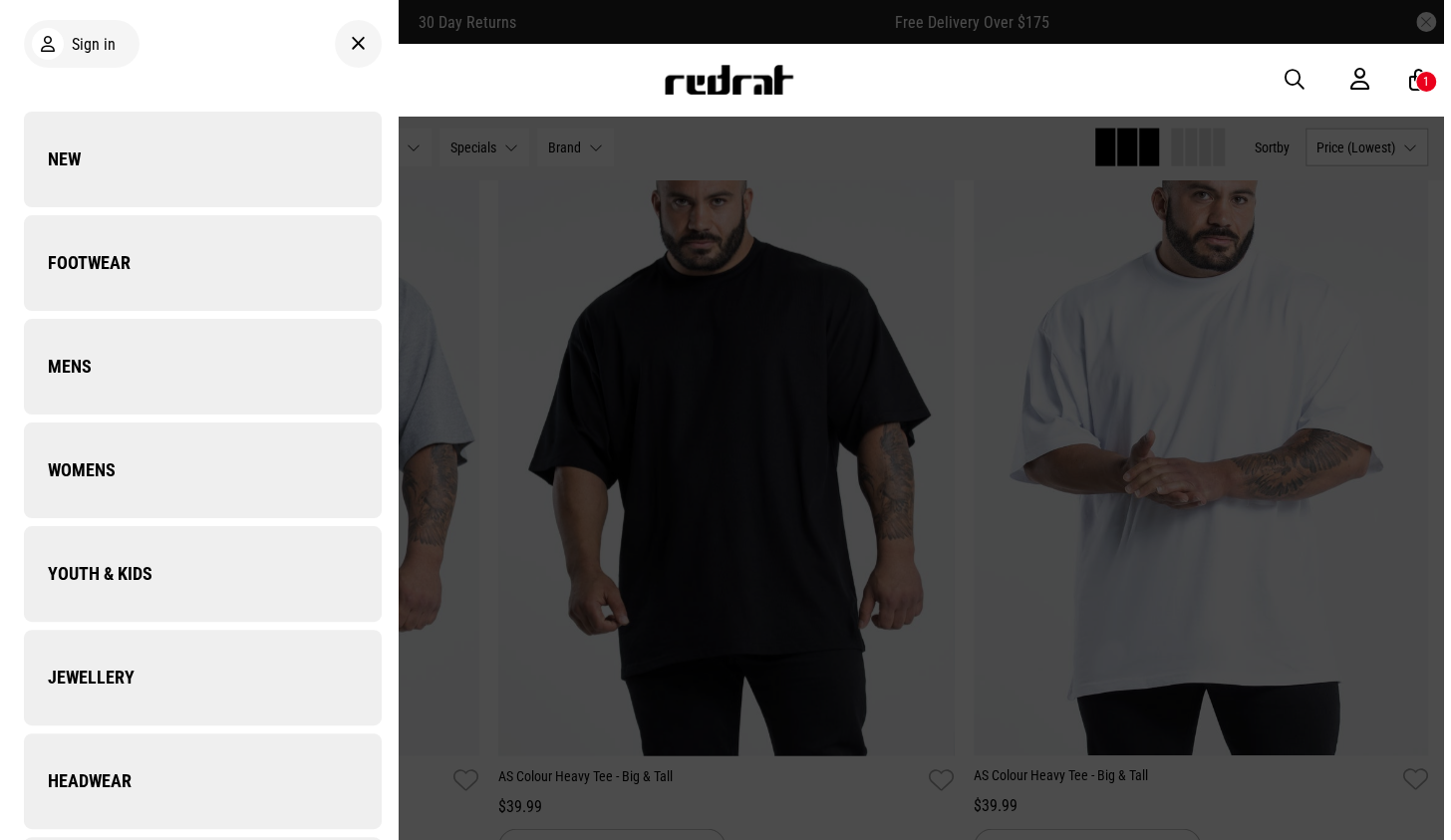scroll, scrollTop: 2598, scrollLeft: 0, axis: vertical 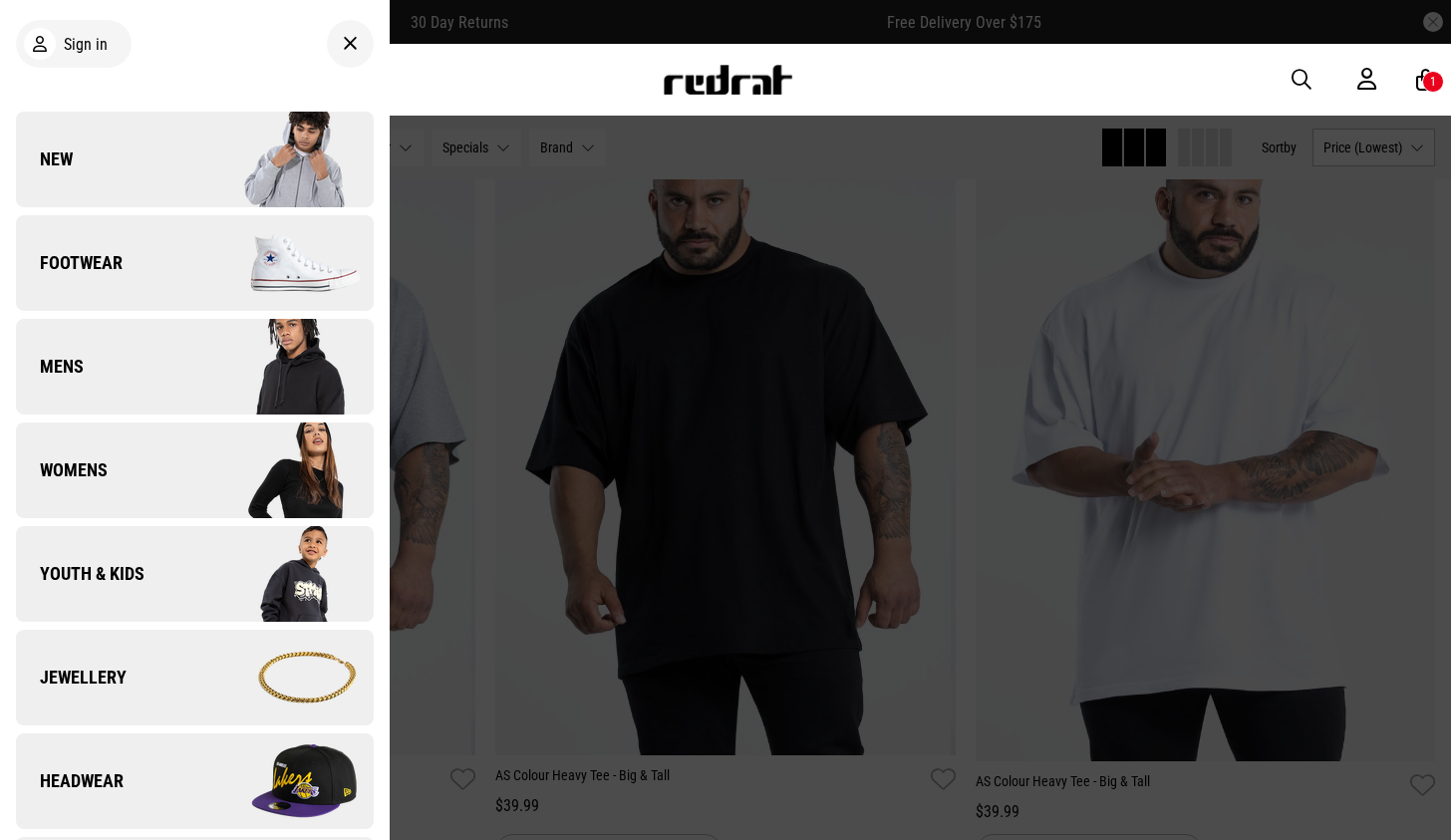 click on "Footwear" at bounding box center [194, 263] 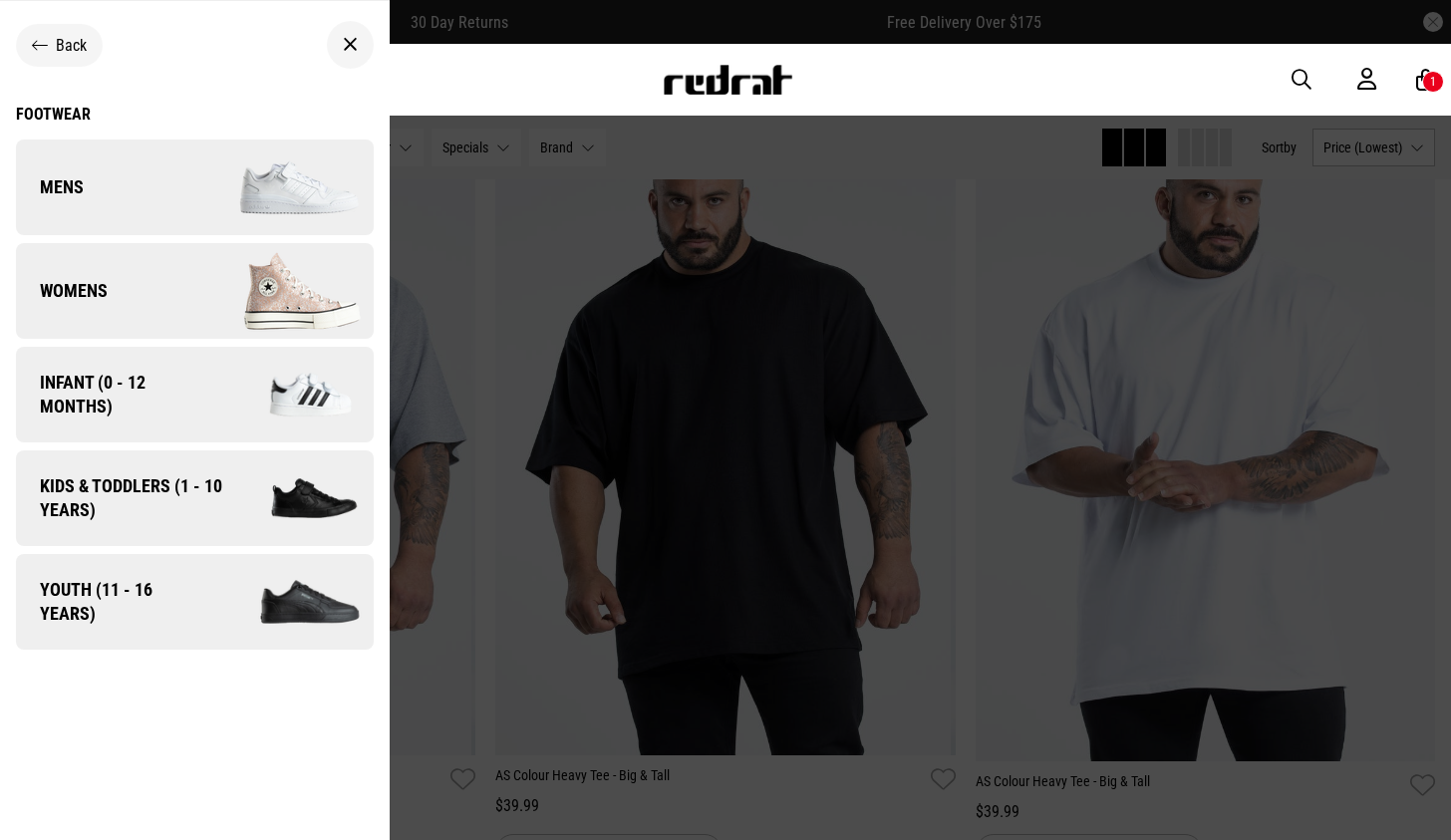 click on "Mens" at bounding box center [194, 187] 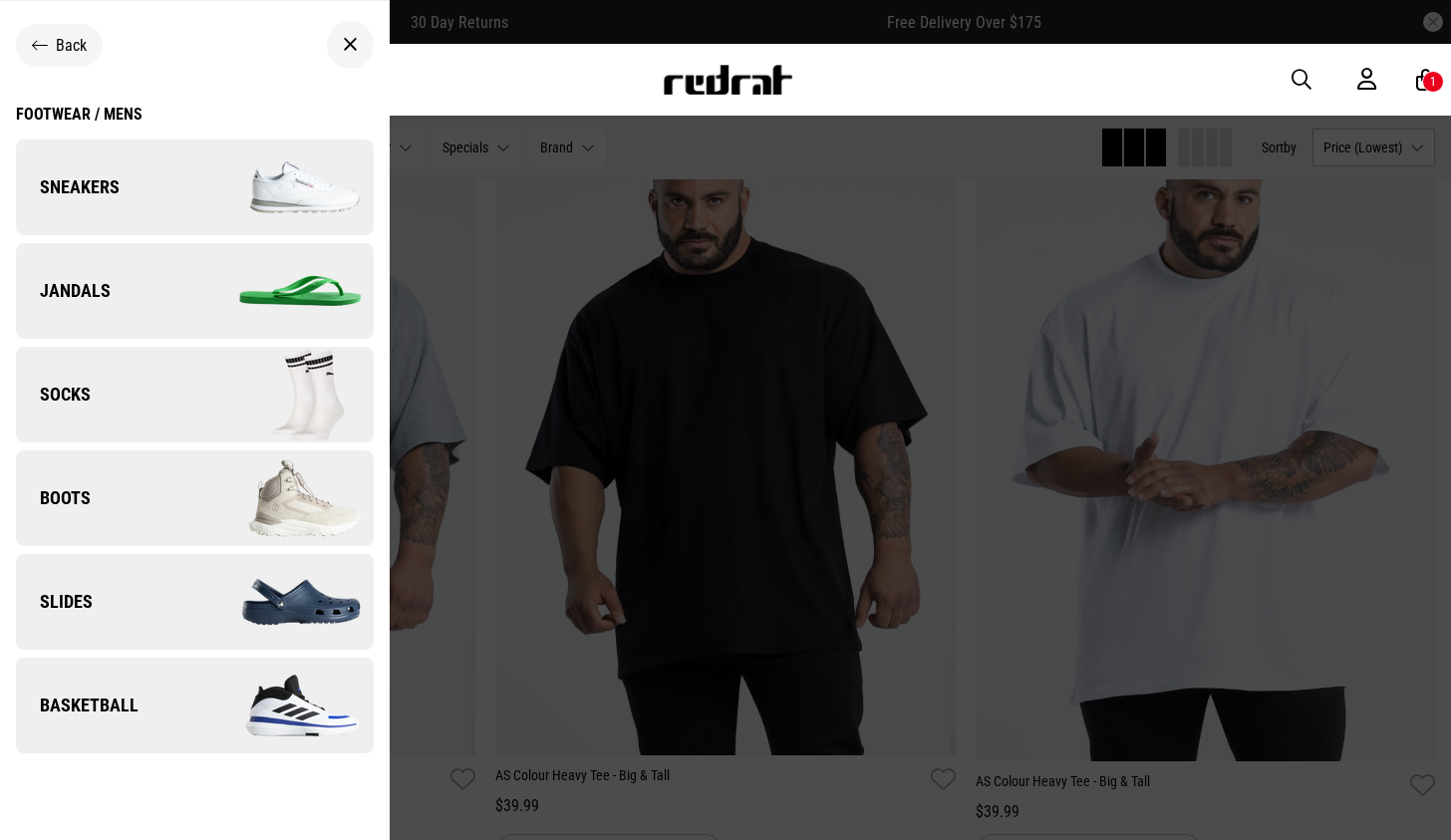 click on "Footwear / Mens" at bounding box center (79, 114) 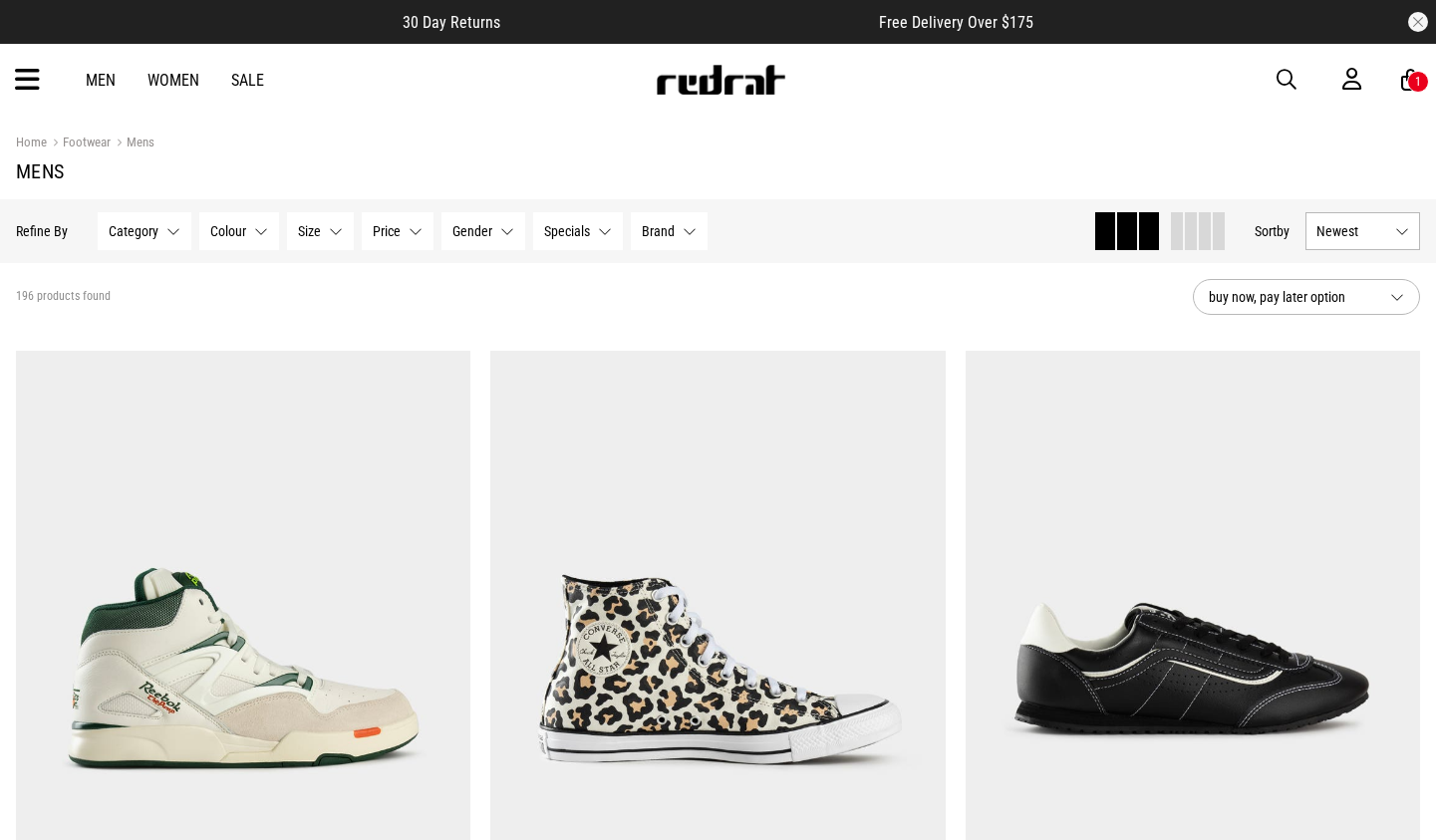 scroll, scrollTop: 0, scrollLeft: 0, axis: both 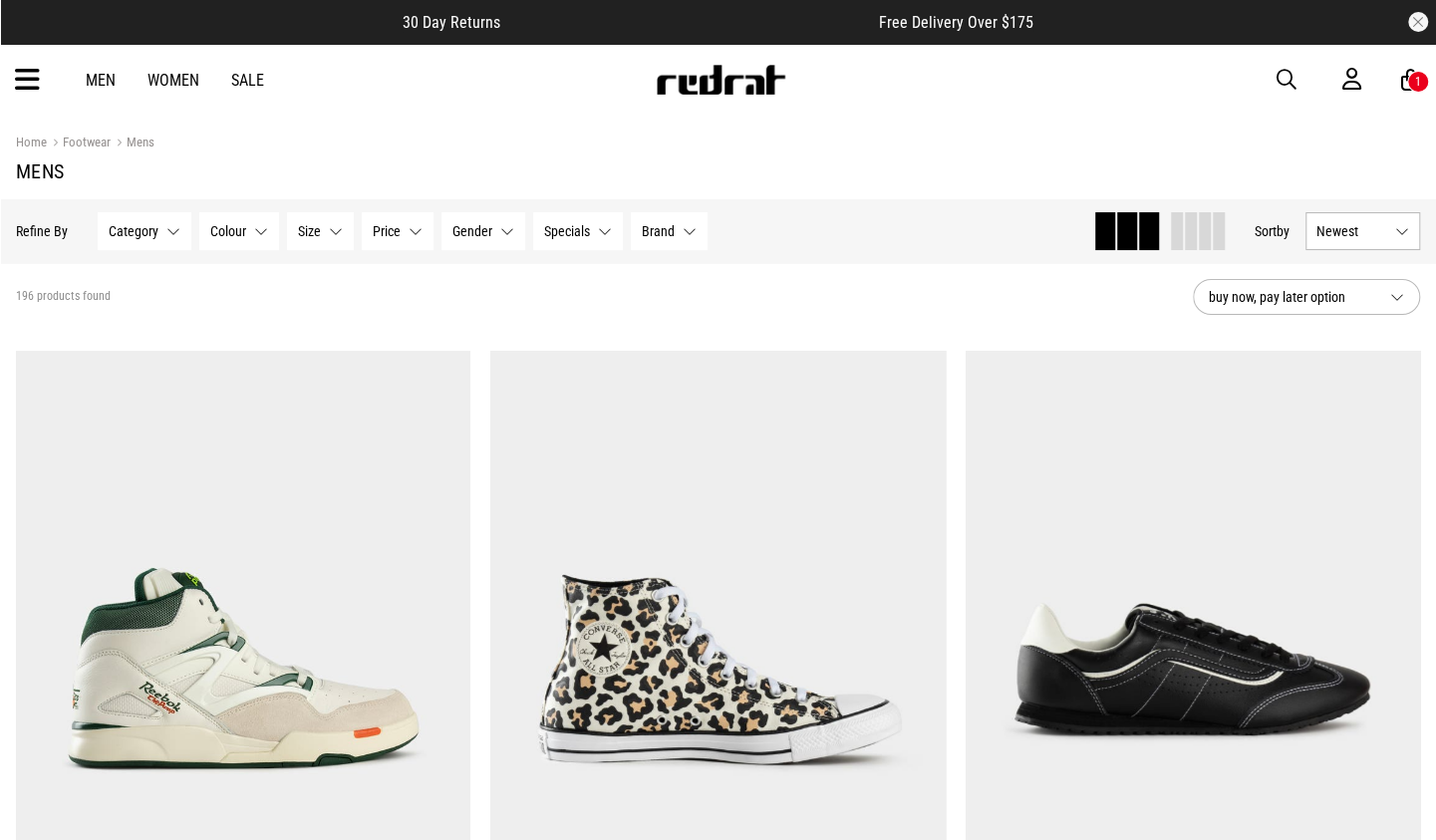 click on "buy now, pay later option" at bounding box center (1292, 297) 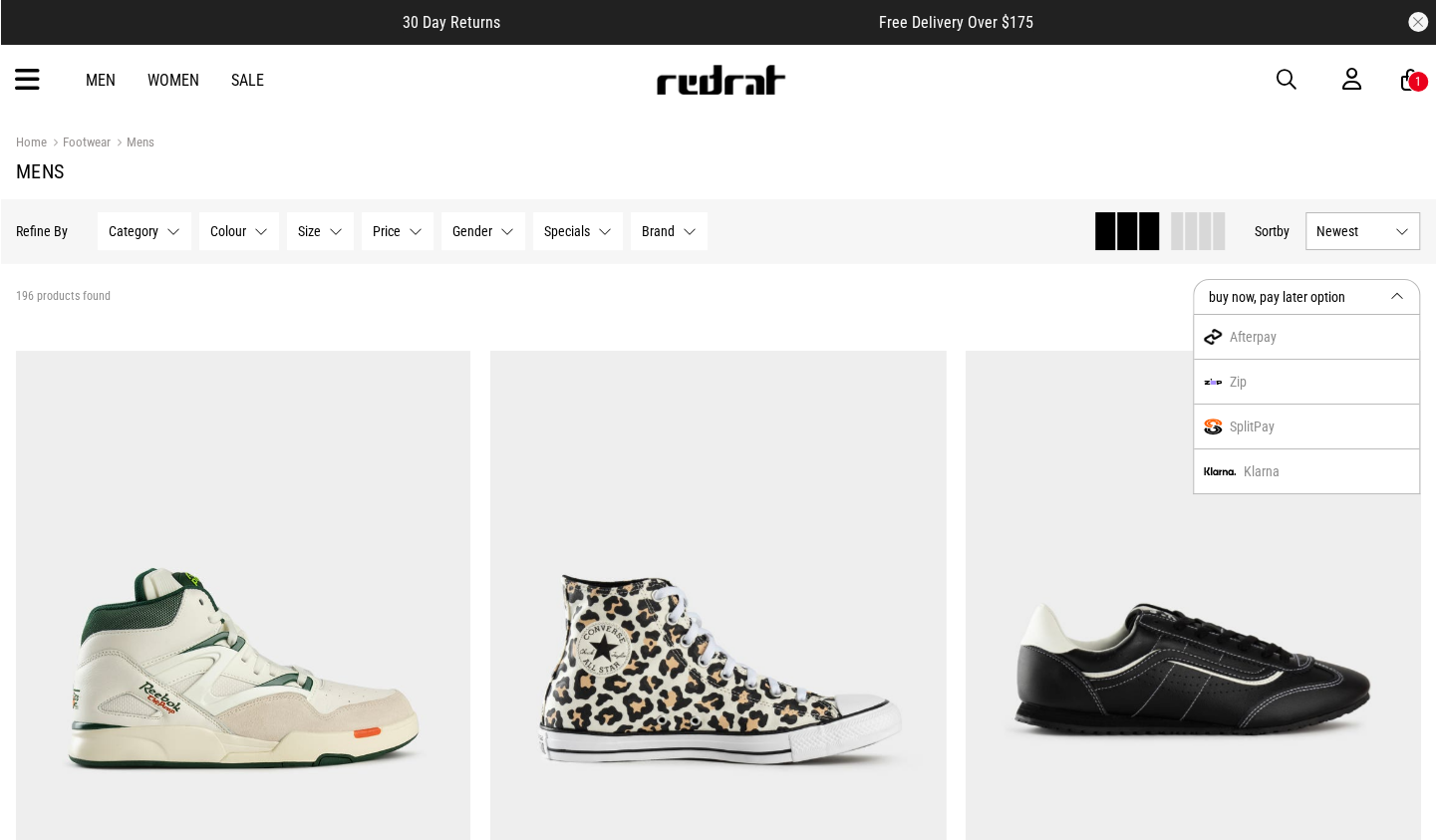scroll, scrollTop: 0, scrollLeft: 0, axis: both 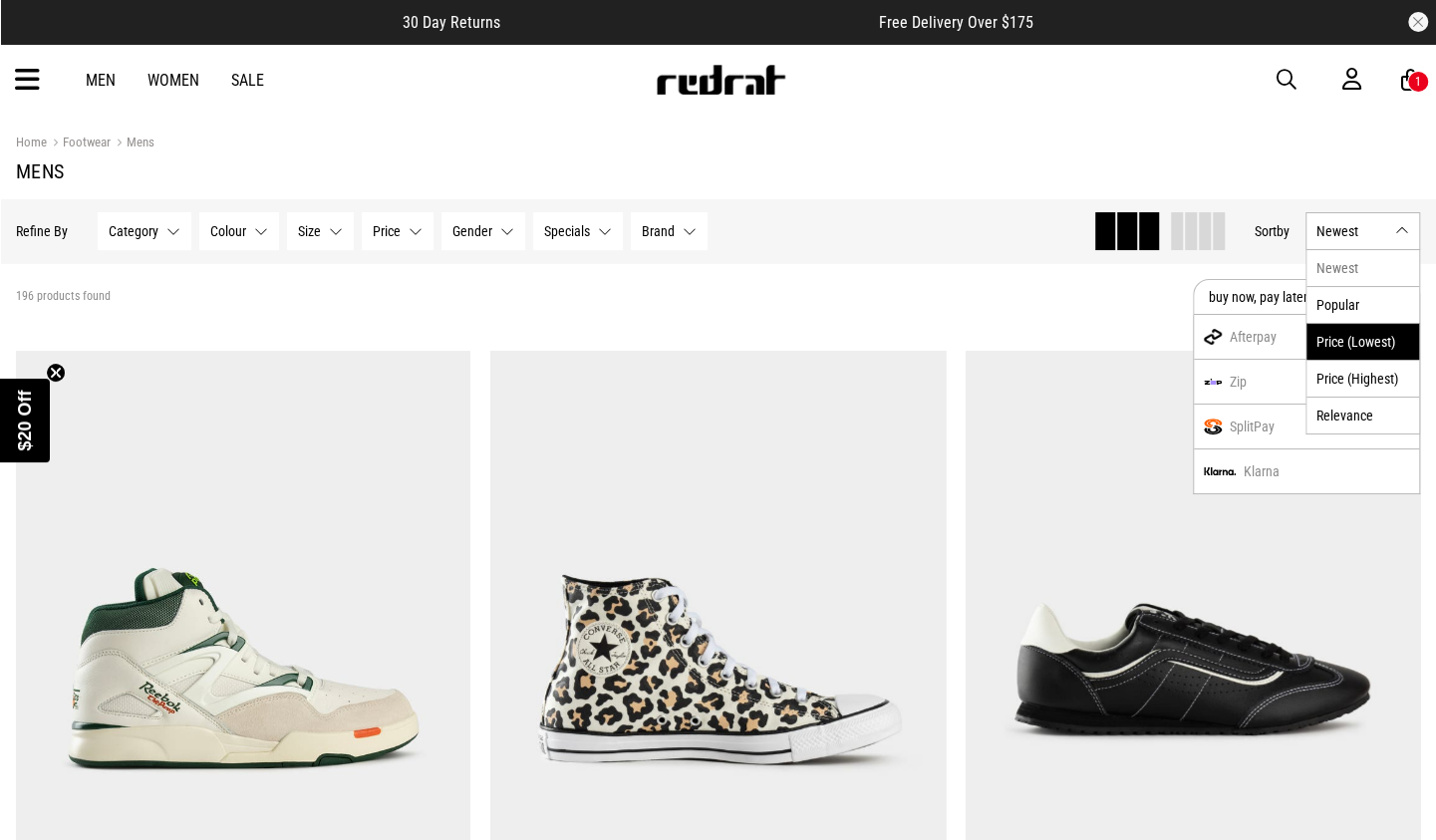 click on "Price (Lowest)" at bounding box center [1362, 341] 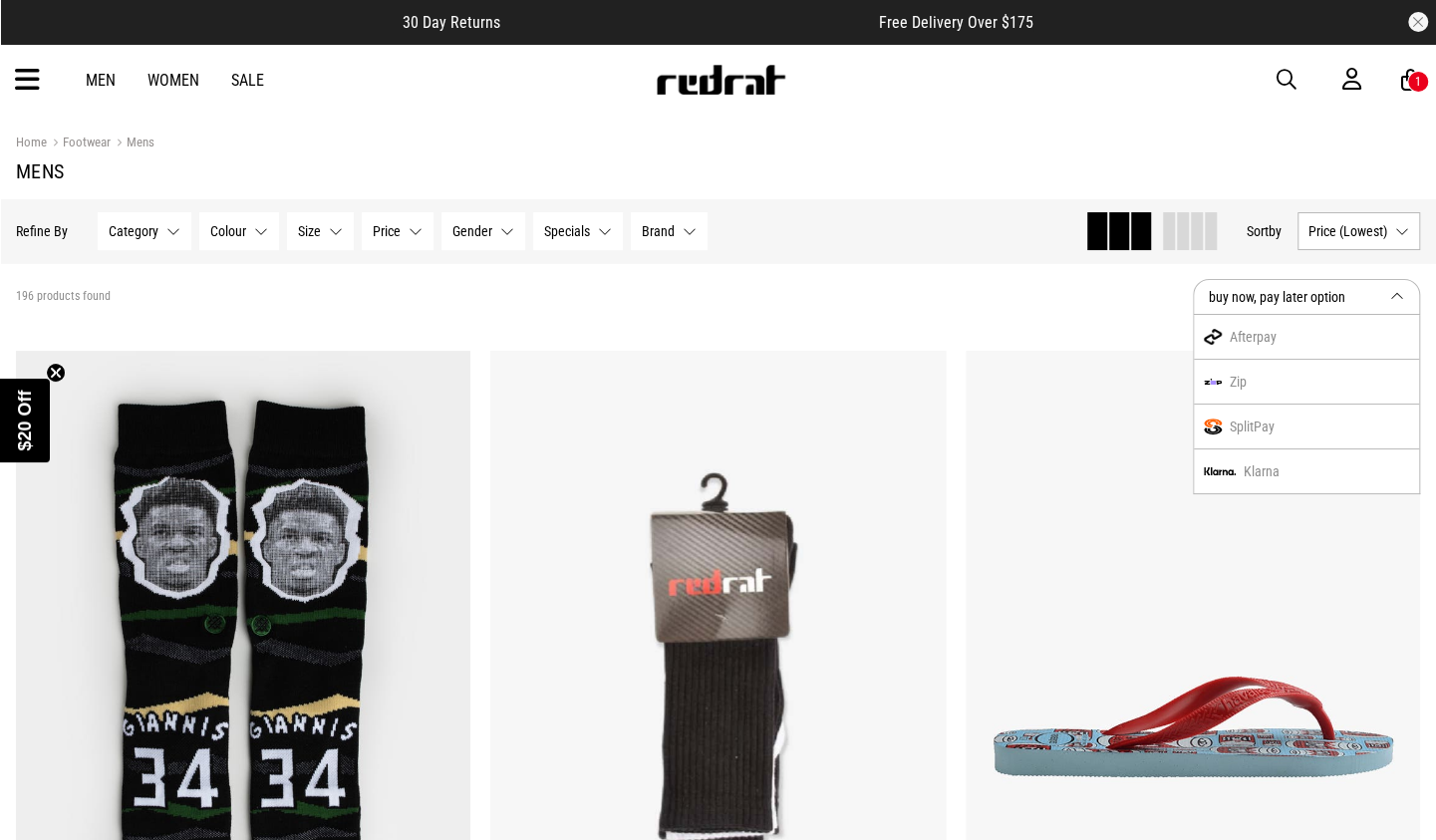 click on "Size  None selected" at bounding box center (320, 231) 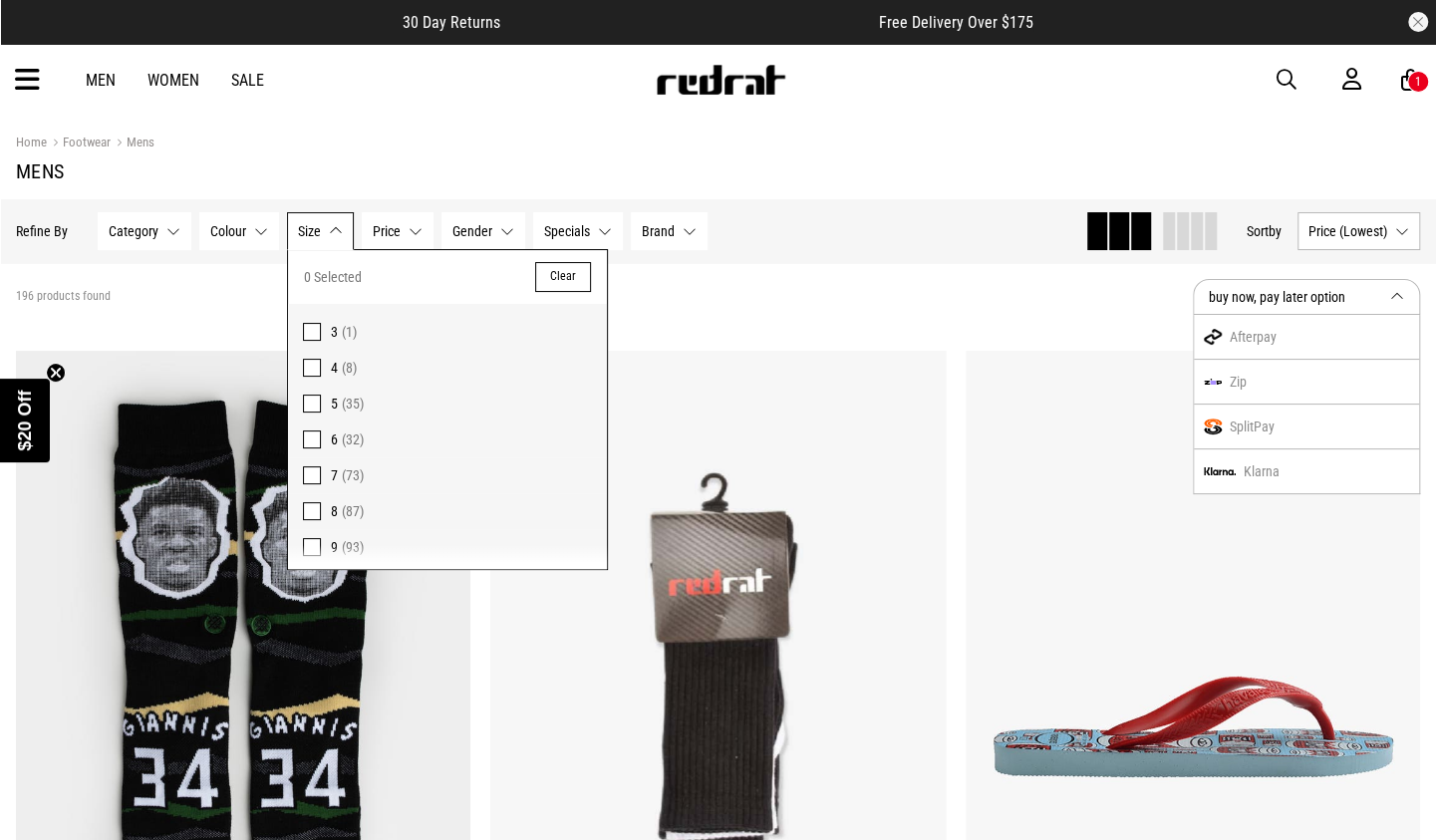 scroll, scrollTop: 199, scrollLeft: 0, axis: vertical 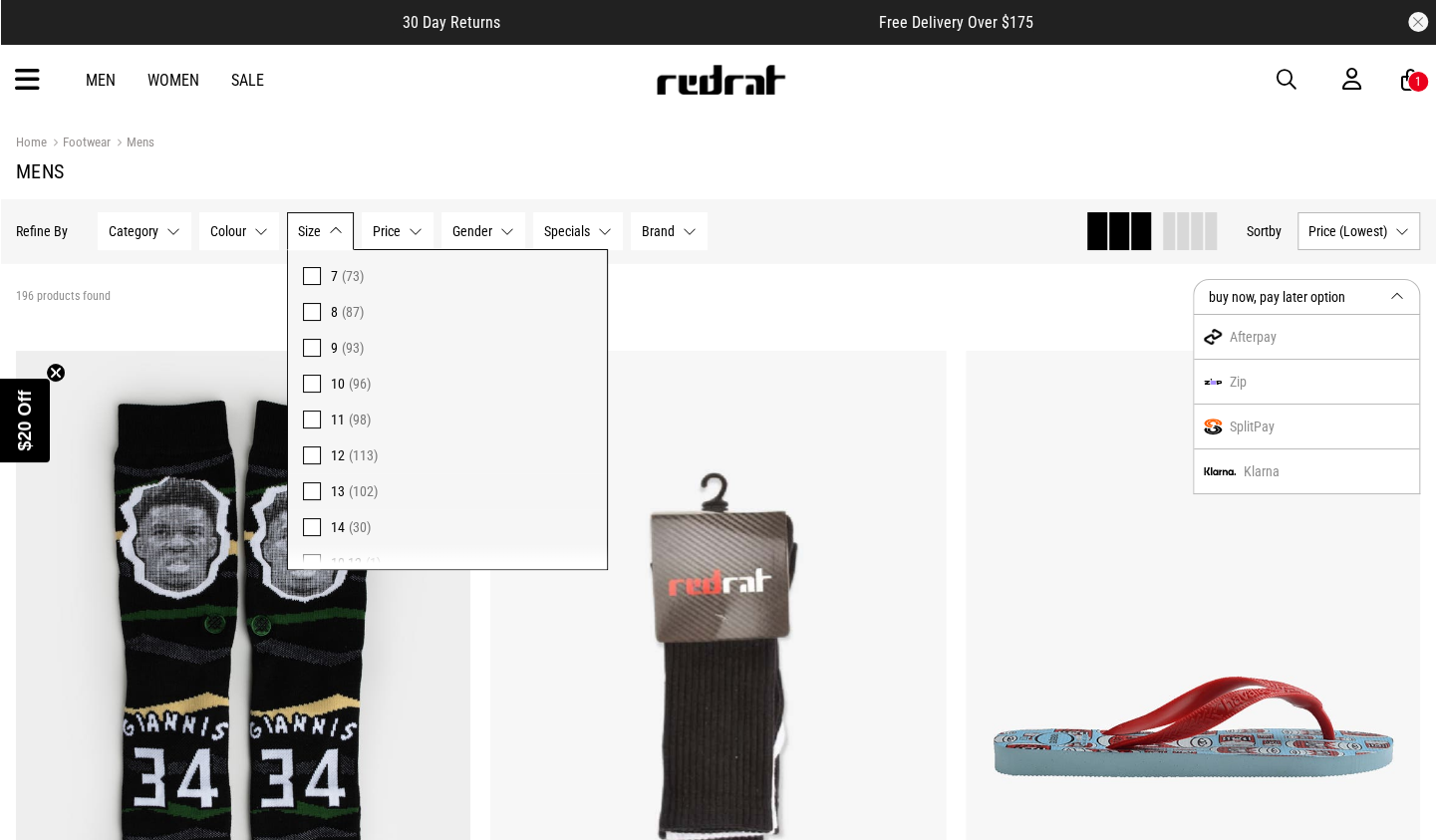 click at bounding box center (312, 491) 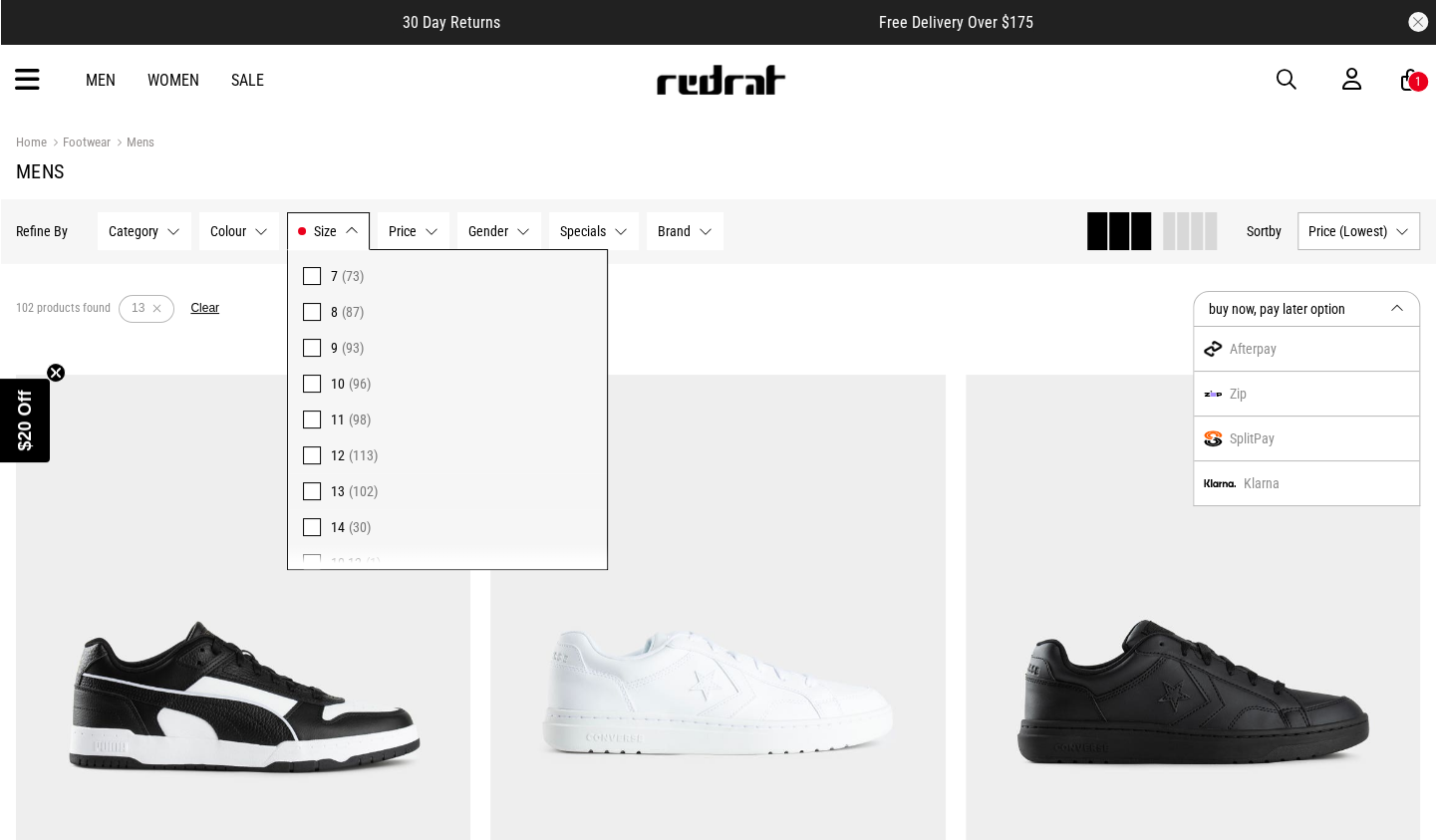 click on "102 products found   Active Filters 13 Clear" at bounding box center [596, 309] 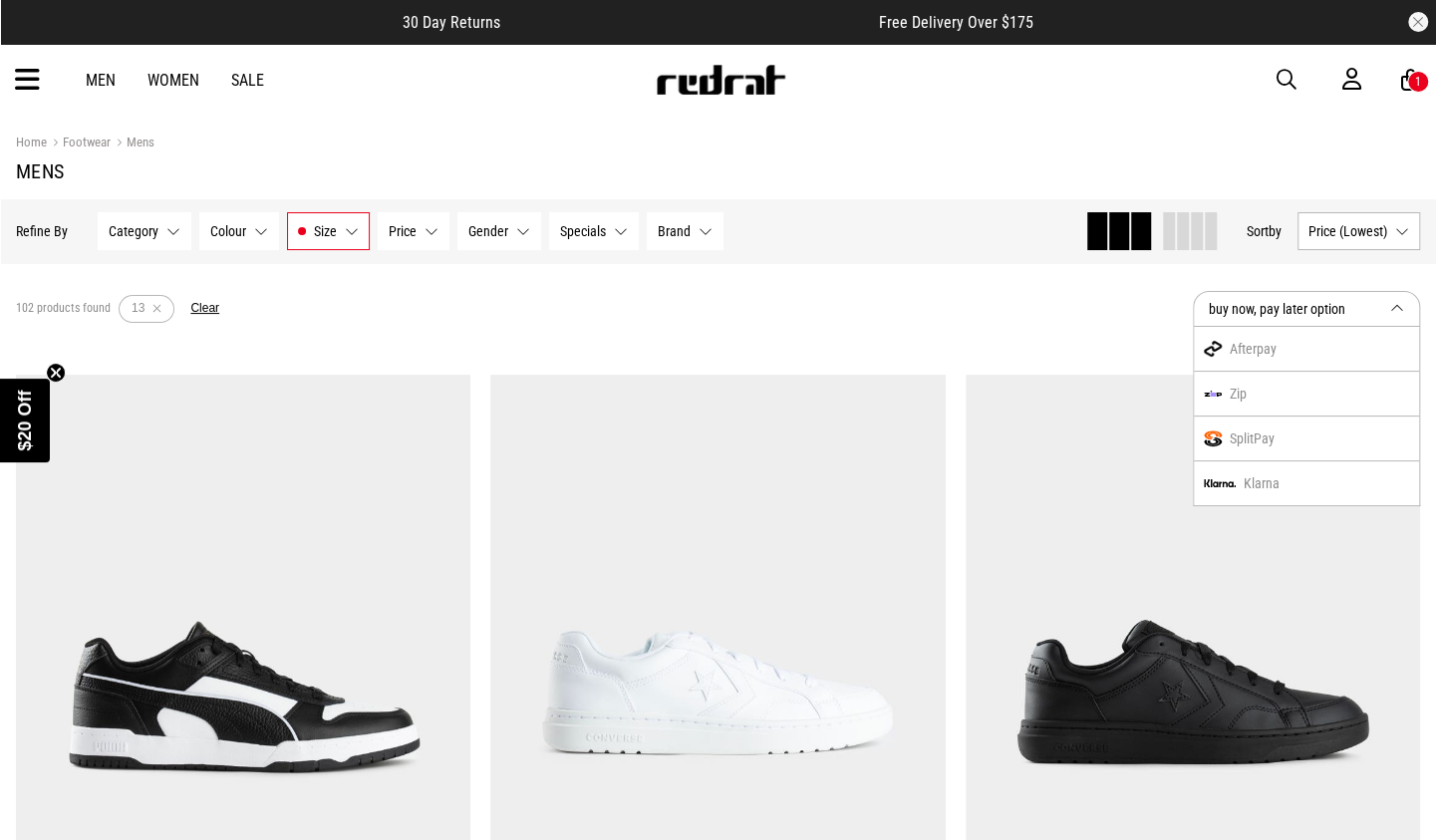 click on "buy now, pay later option" at bounding box center (1306, 309) 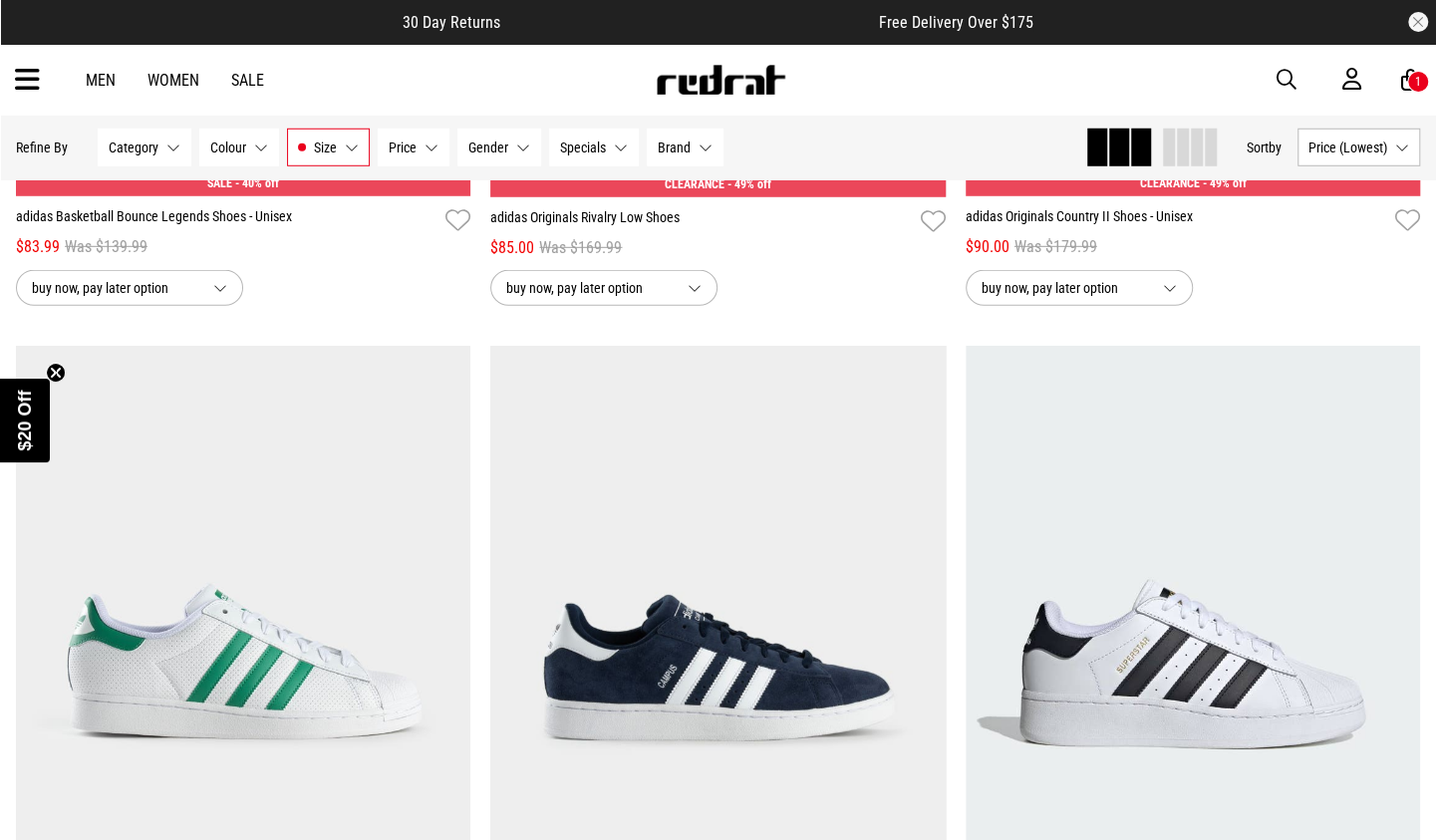 scroll, scrollTop: 3288, scrollLeft: 0, axis: vertical 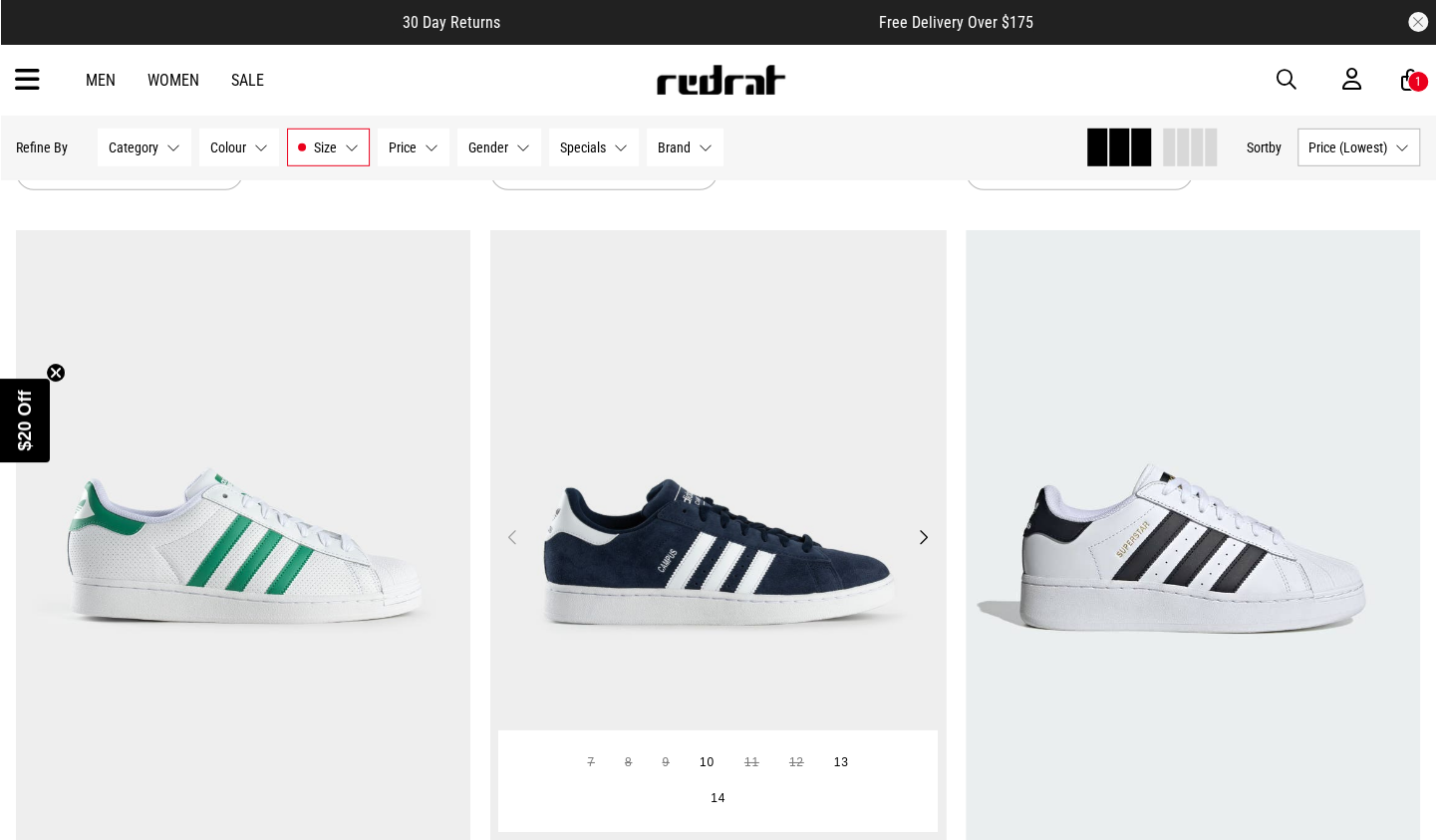 click on "Next" at bounding box center [923, 537] 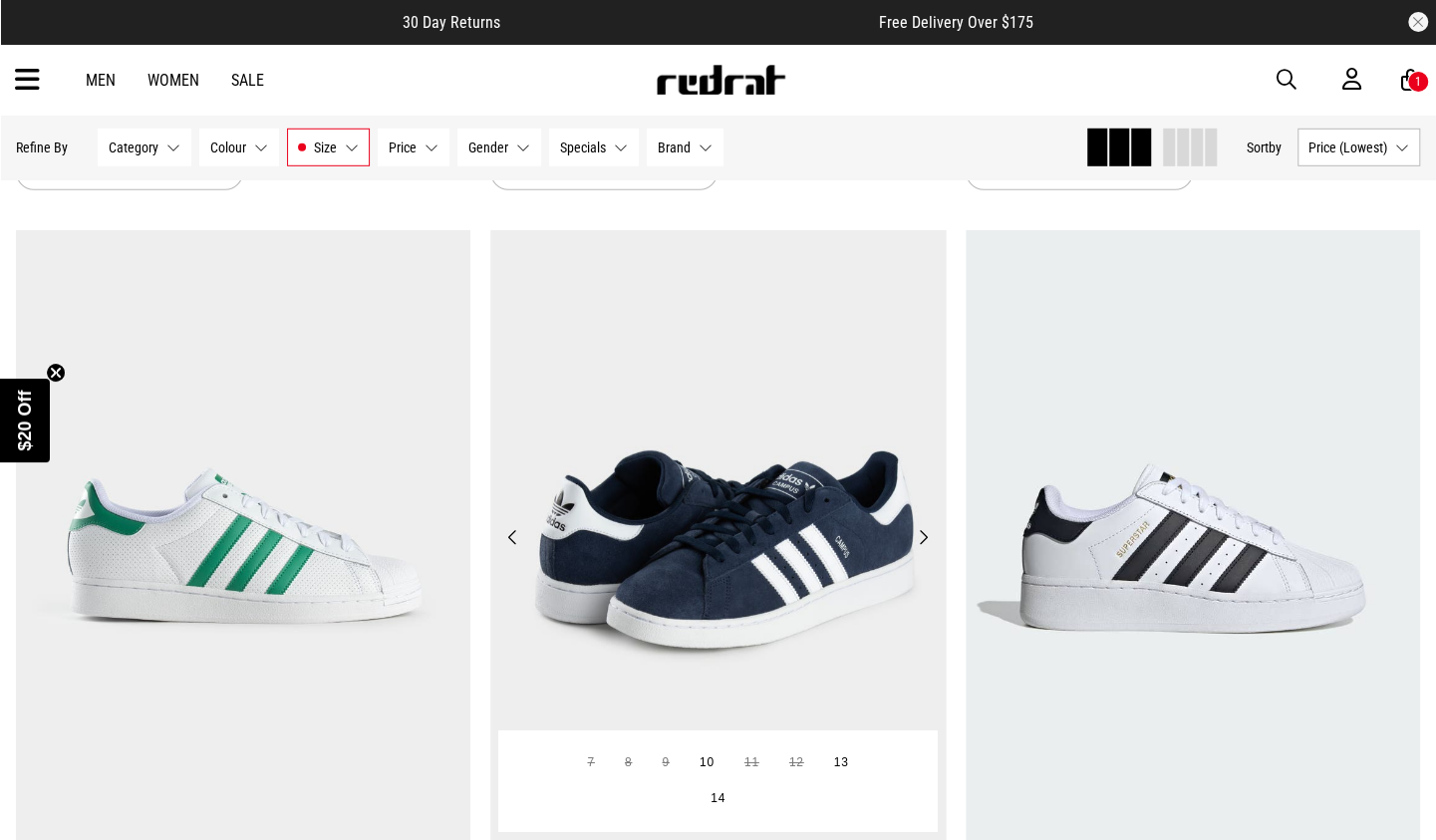 click on "Next" at bounding box center (923, 537) 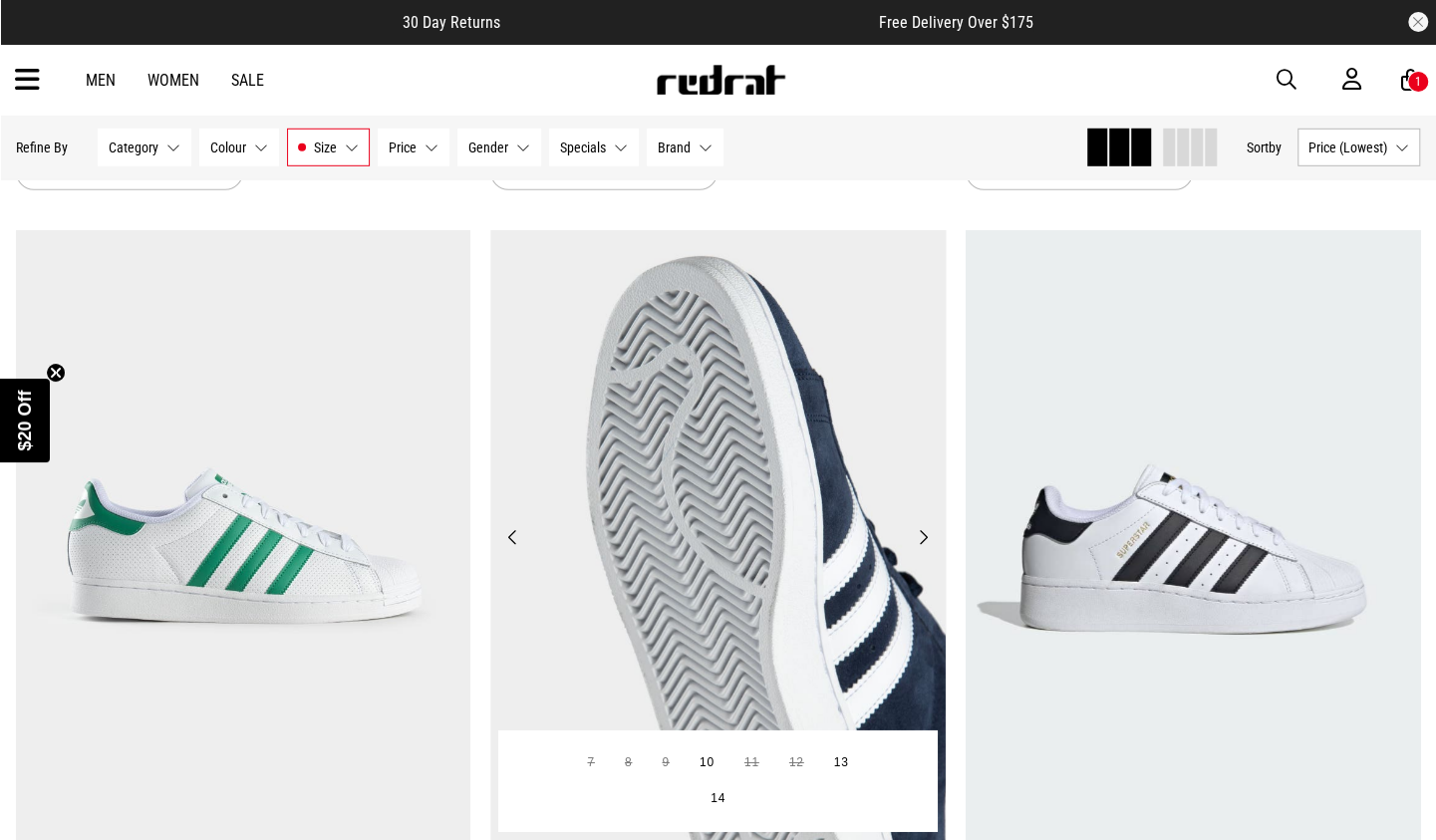 click at bounding box center [718, 549] 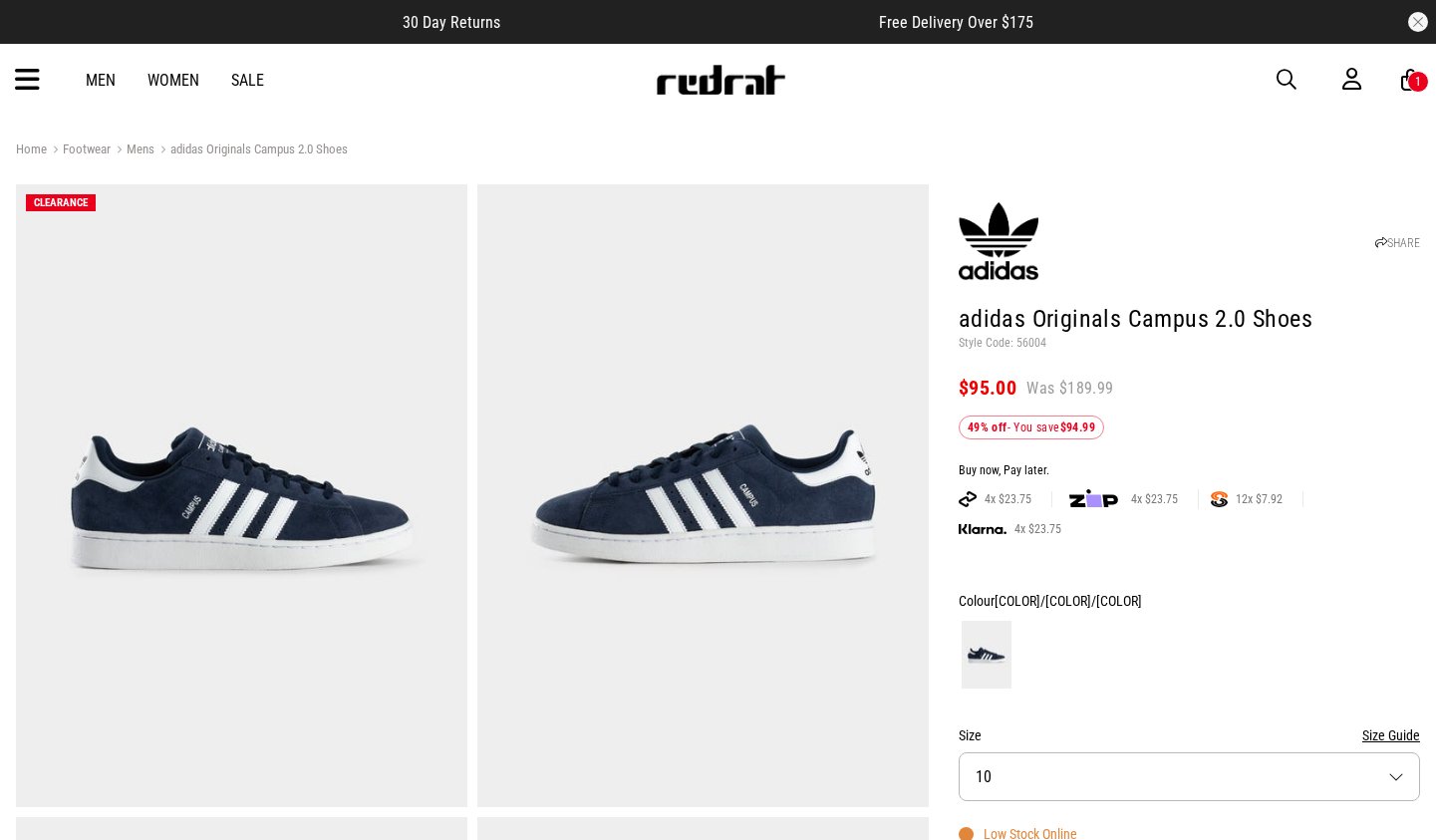 scroll, scrollTop: 0, scrollLeft: 0, axis: both 